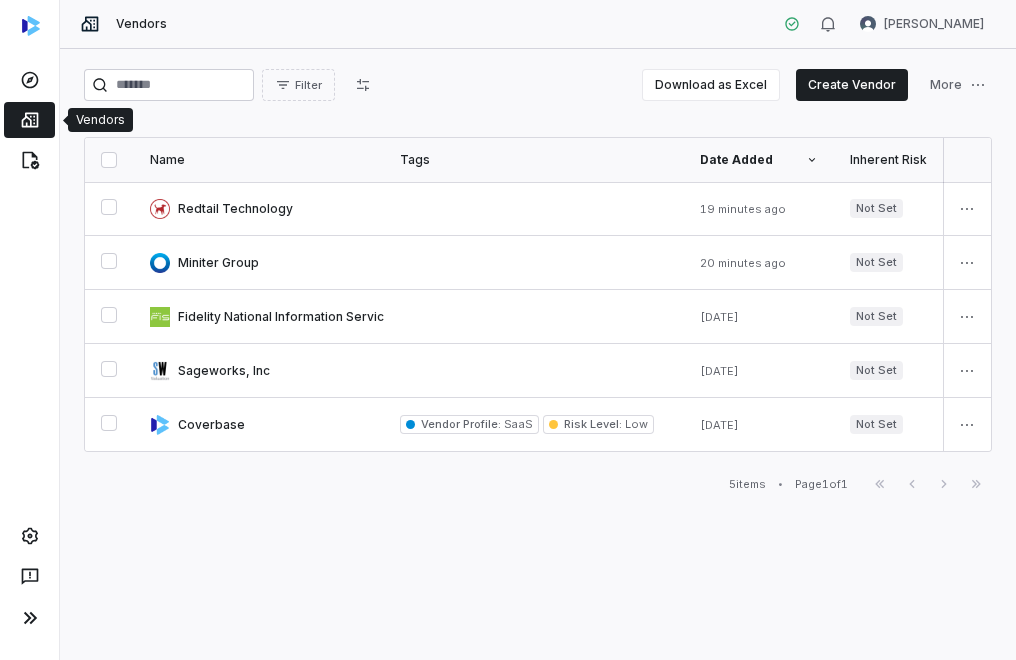 scroll, scrollTop: 0, scrollLeft: 0, axis: both 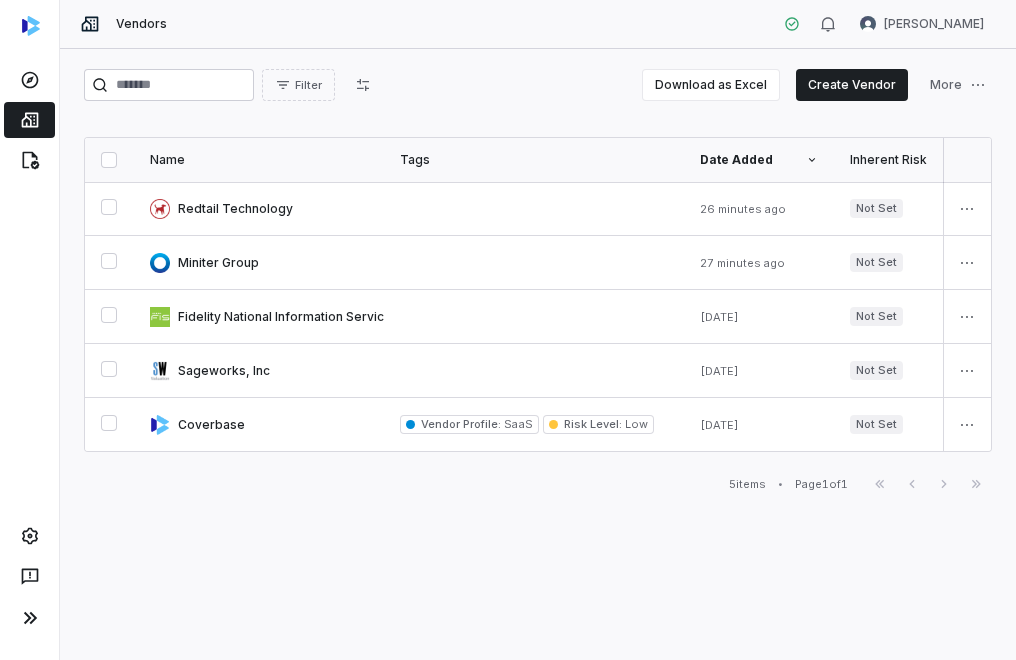 click on "Filter Download as Excel Create Vendor More Name Tags Date Added Inherent Risk Residual Risk Status Last Assessed Assessment Outcome Next Assessment Services Risk Analysts Relationship Owners Watchers Redtail Technology 26 minutes ago Not Set Not Set Onboarding Jul 30, 2025 - Jul 30, 2027 None None None   Miniter Group 27 minutes ago Not Set Not Set Onboarding Jul 30, 2025 - Jul 30, 2027 None None None   Fidelity National Information Services, Inc. (FIS) 4 months ago Not Set Not Set Active Apr 7, 2025 - Apr 7, 2027 ChexSystems + 3  services None None None   Sageworks, Inc 4 months ago Not Set Not Set Onboarding Apr 7, 2025 - Apr 7, 2027 Commercial Lending Process None None None   Coverbase Vendor Profile :   SaaS Risk Level :   Low 4 months ago Not Set Not Set Onboarding Apr 3, 2025 - Apr 3, 2027 Vendor Management Platform None None 2  users   5  items • Page  1  of  1 First Page Previous Next Last Page" at bounding box center (538, 354) 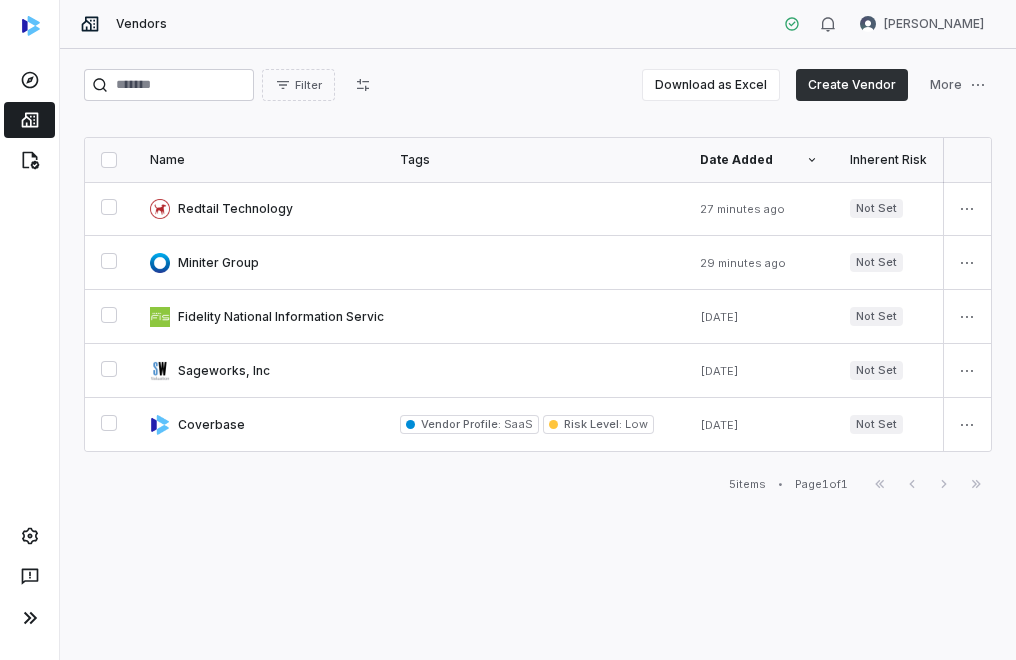 click on "Create Vendor" at bounding box center (852, 85) 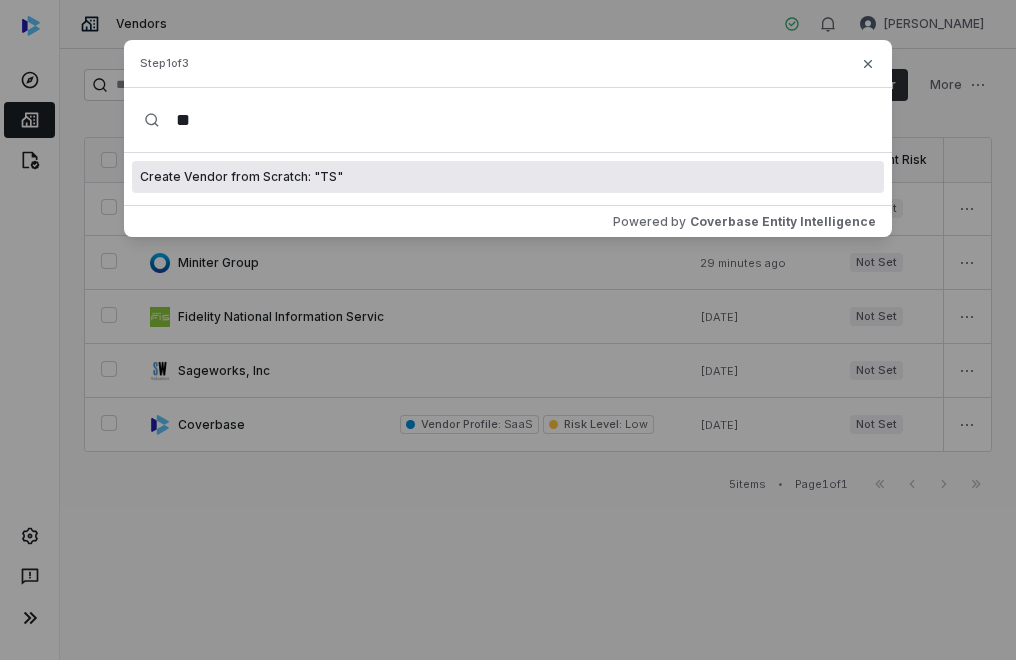 type on "*" 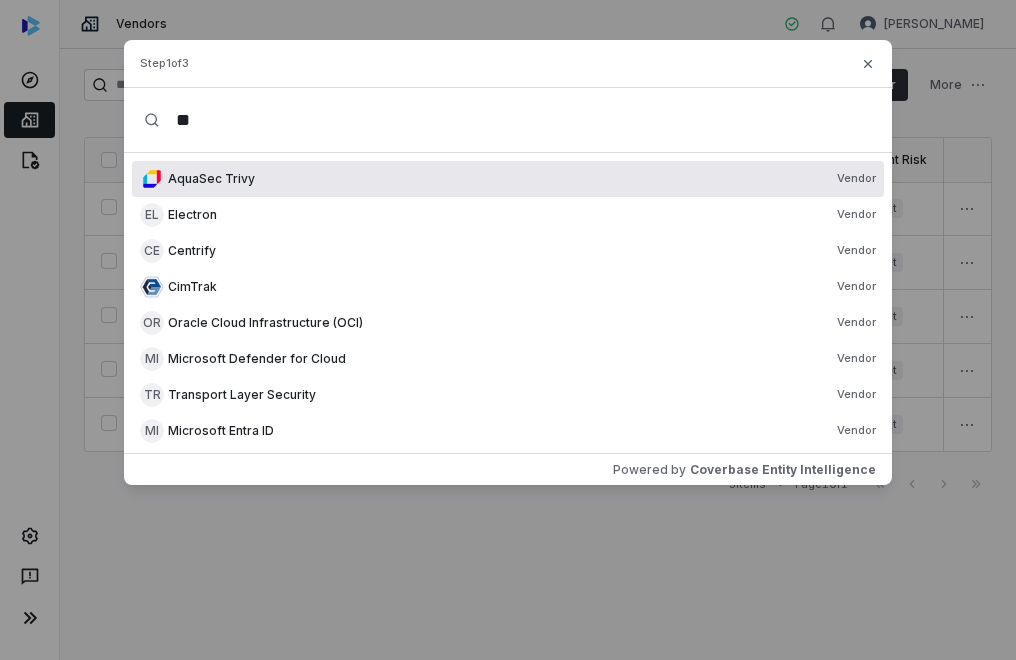 type on "*" 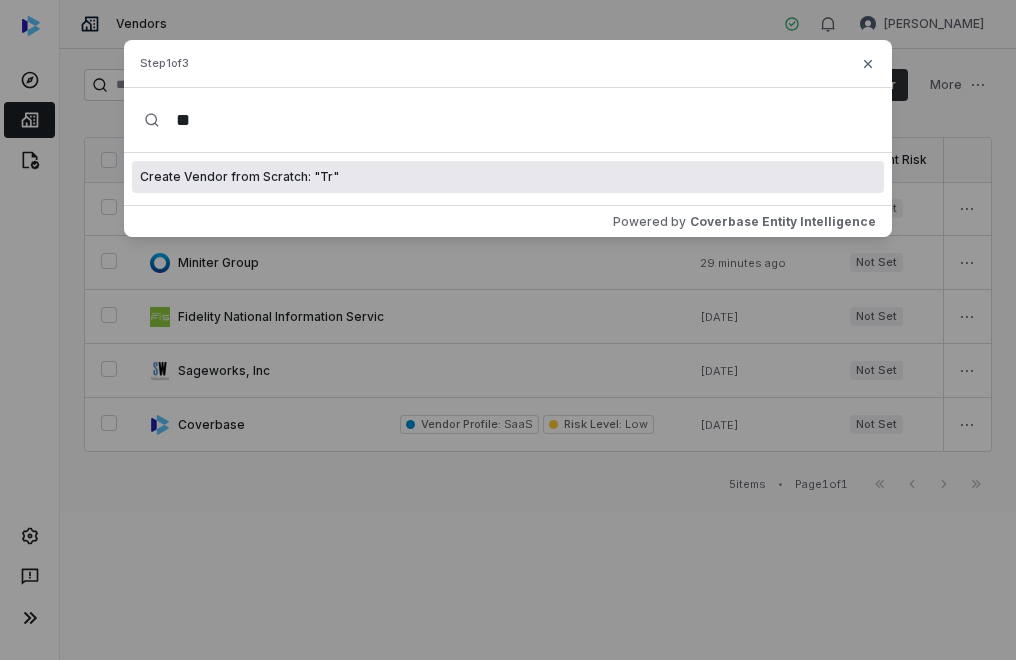 type on "*" 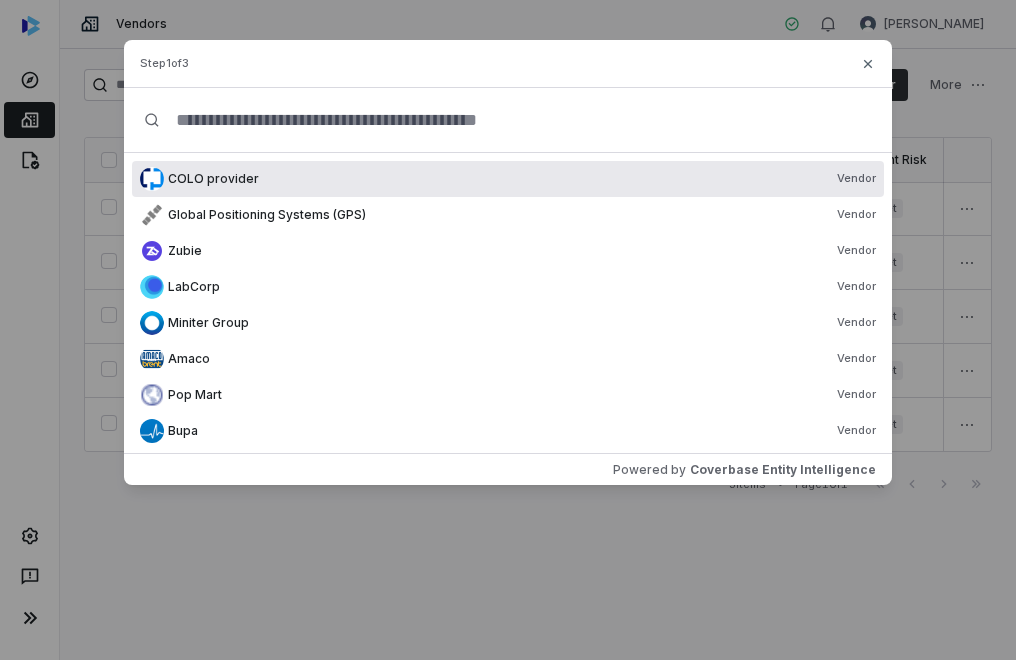 click at bounding box center [516, 120] 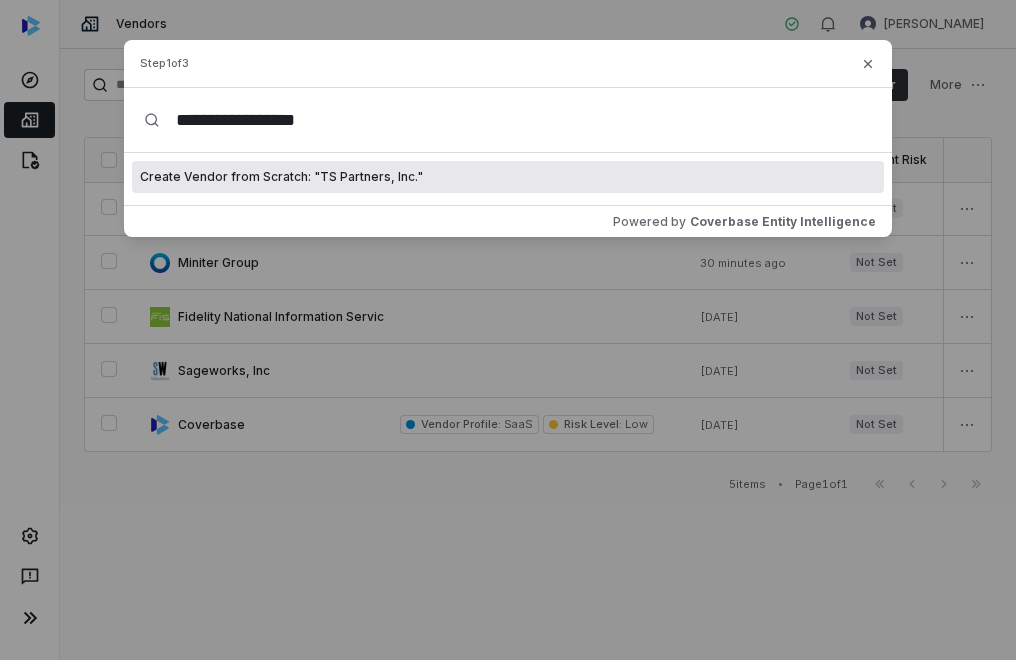 type on "**********" 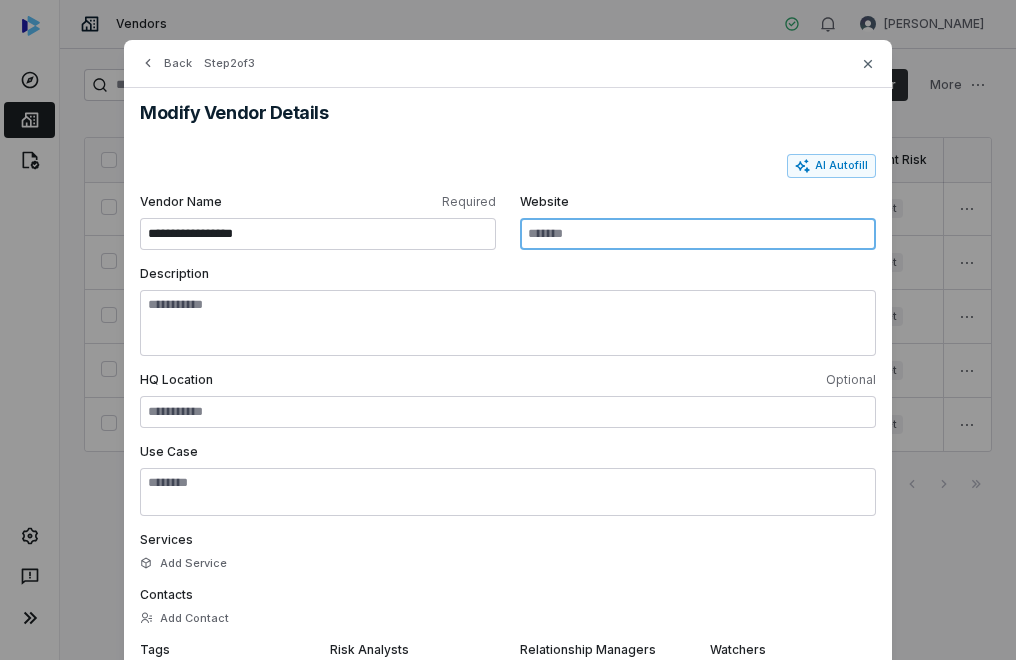 click on "Website" at bounding box center (698, 234) 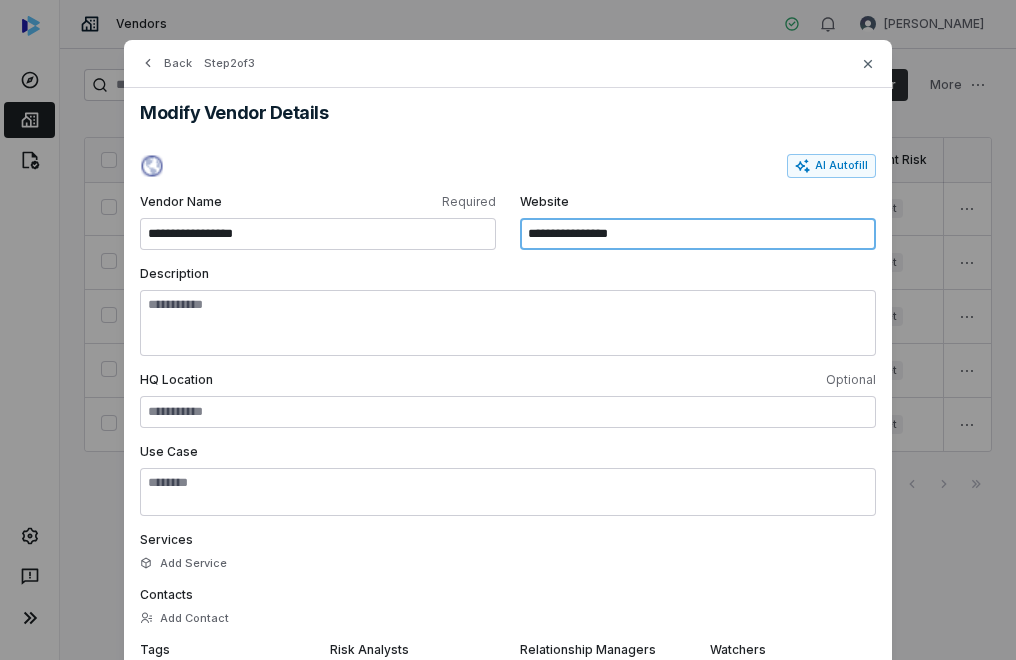 type on "**********" 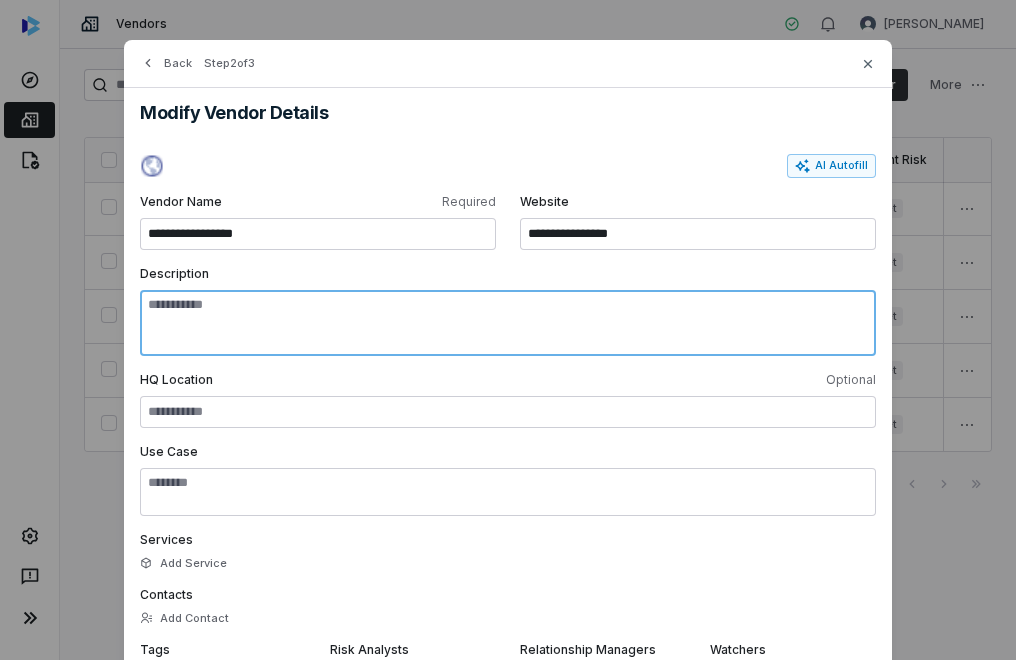 paste on "**********" 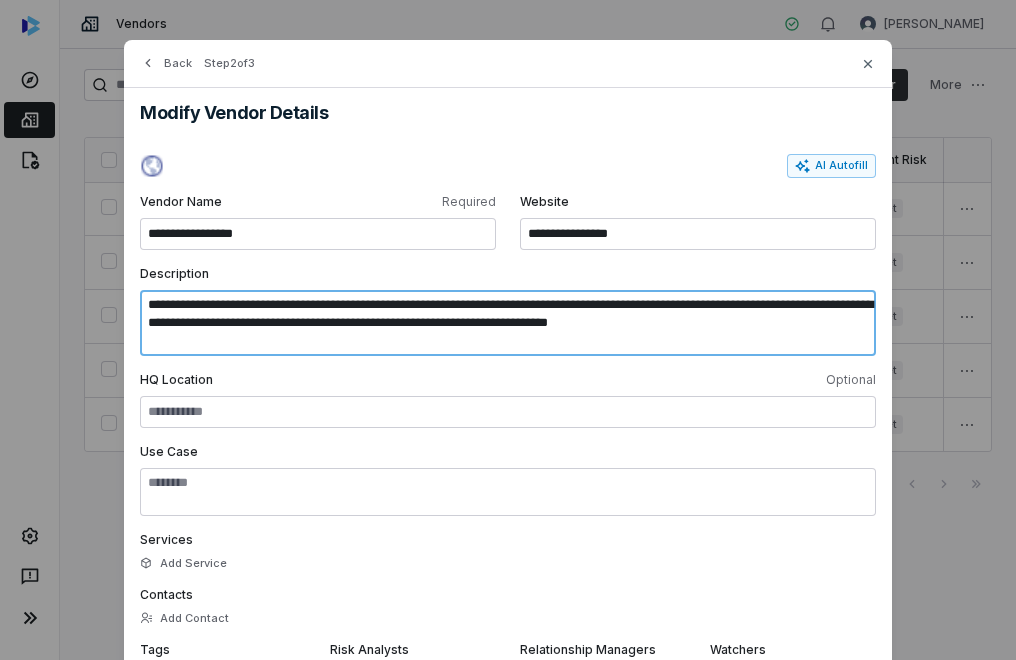 type on "**********" 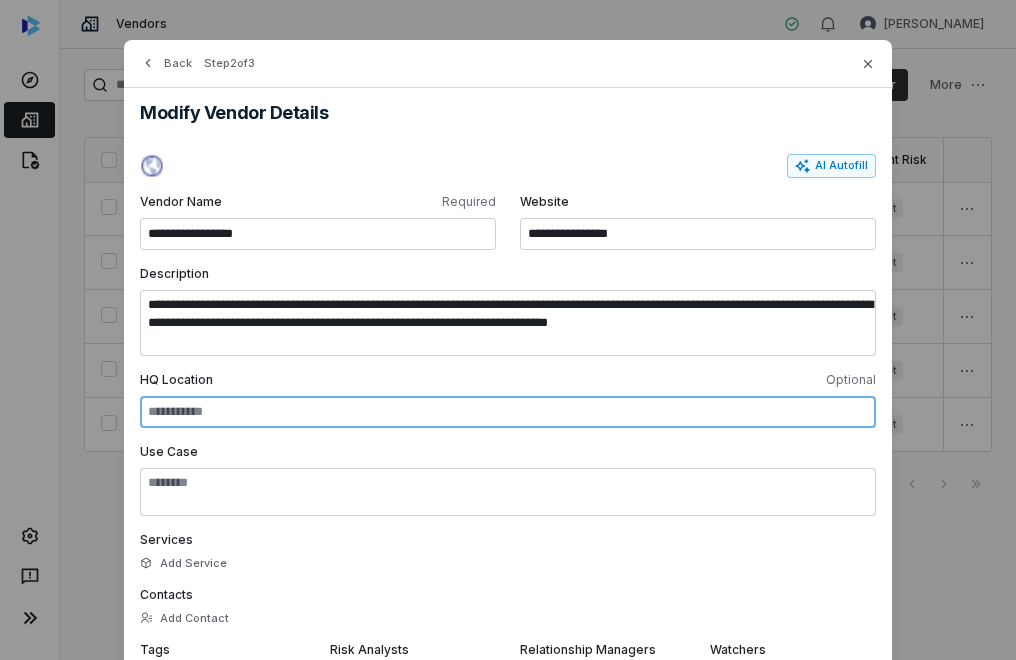 click on "HQ Location Optional" at bounding box center [508, 412] 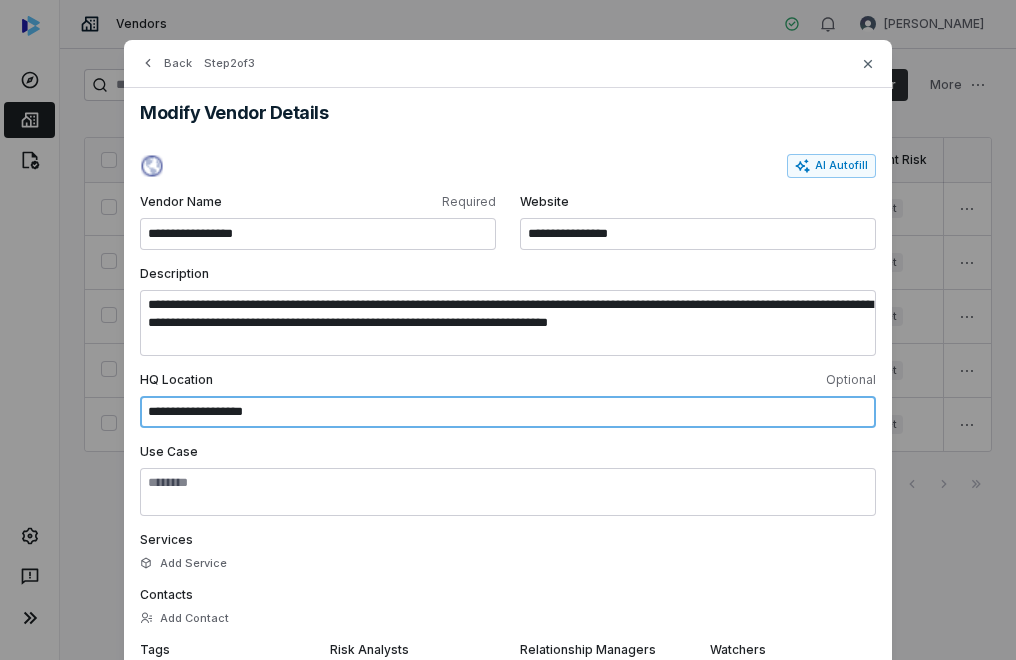 scroll, scrollTop: 100, scrollLeft: 0, axis: vertical 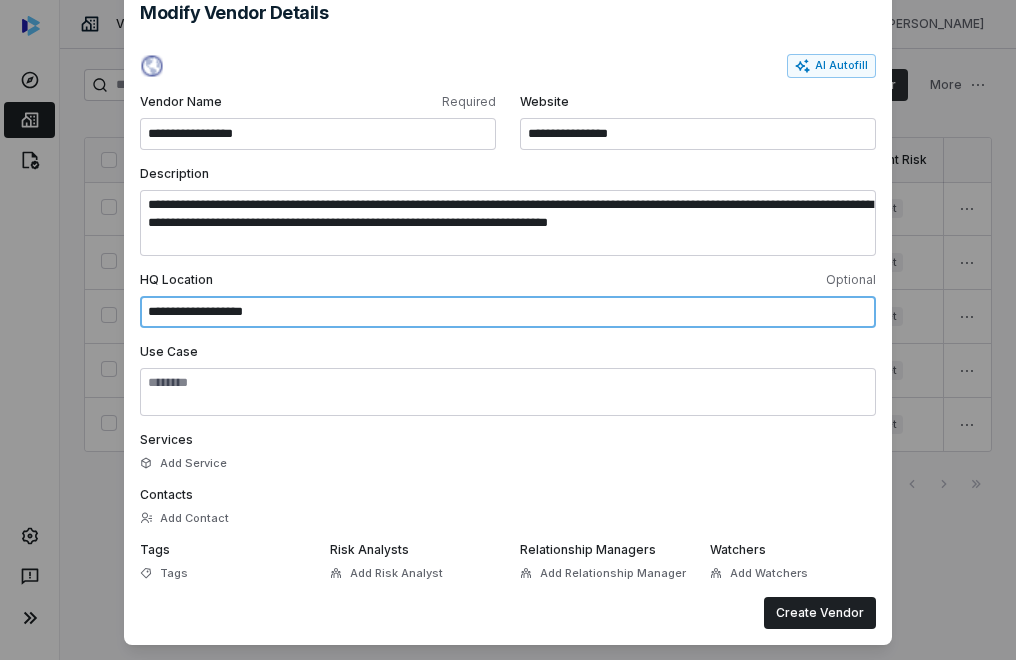 type on "**********" 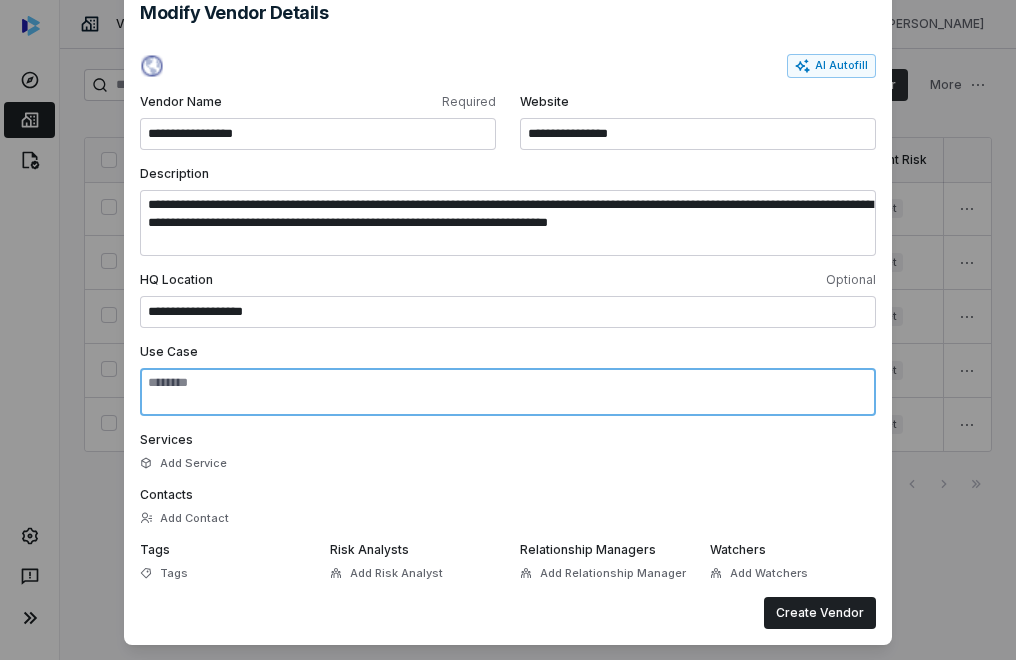 click on "Use Case" at bounding box center (508, 392) 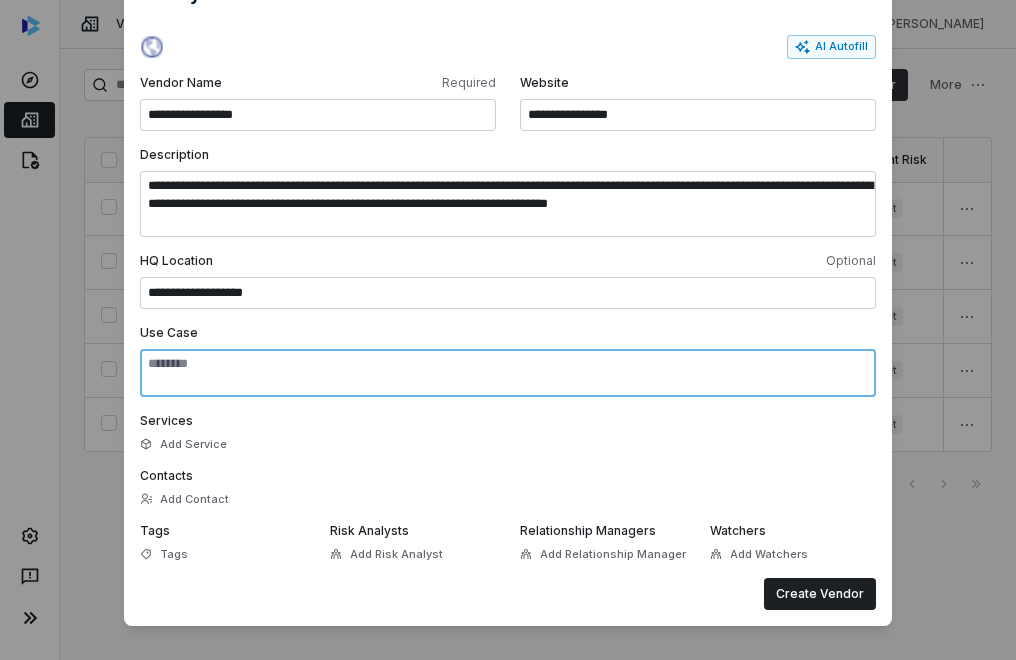 scroll, scrollTop: 124, scrollLeft: 0, axis: vertical 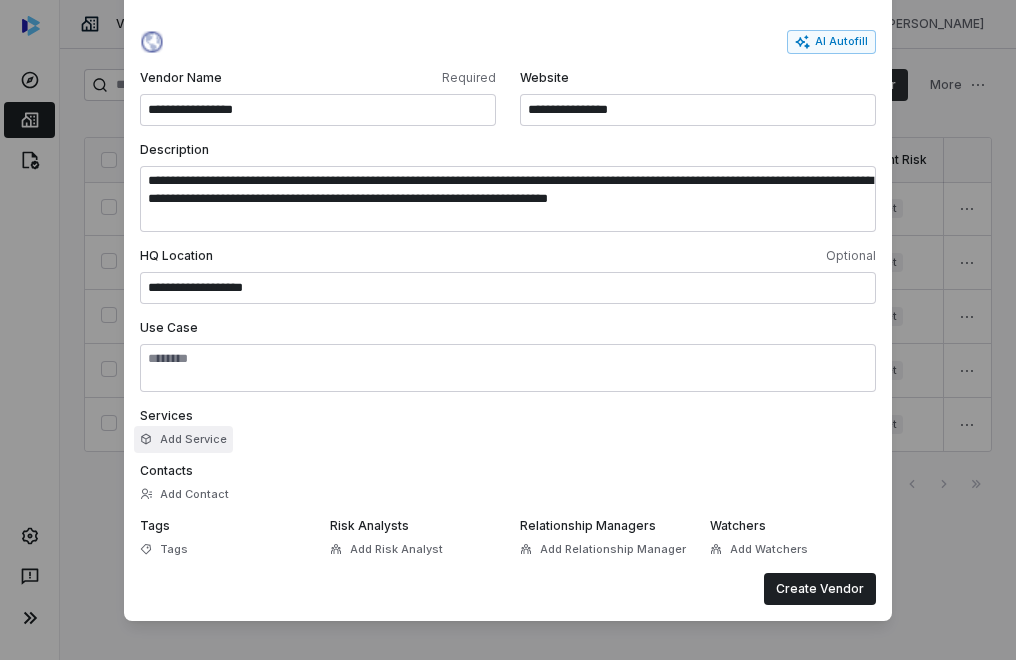 click on "Add Service" at bounding box center (183, 439) 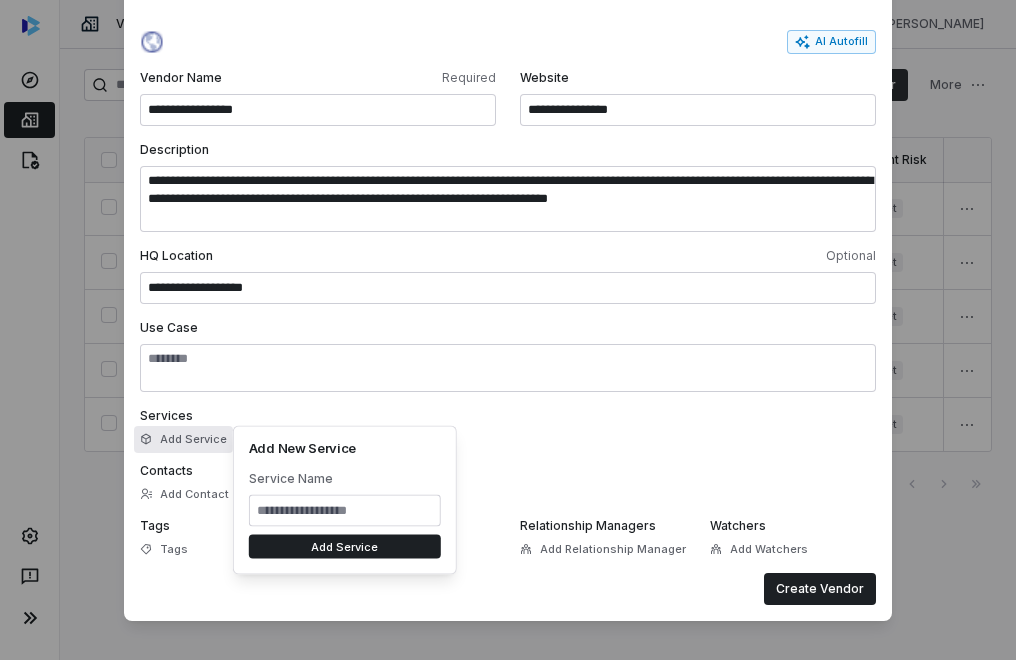 click on "Contacts" at bounding box center (508, 471) 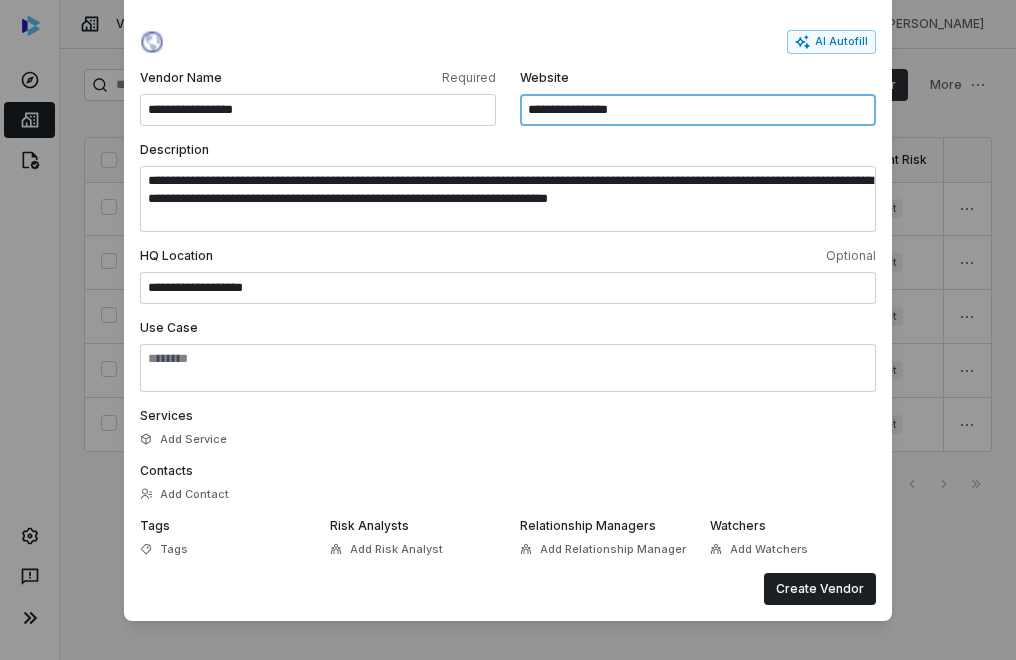 drag, startPoint x: 663, startPoint y: 113, endPoint x: 416, endPoint y: 78, distance: 249.46744 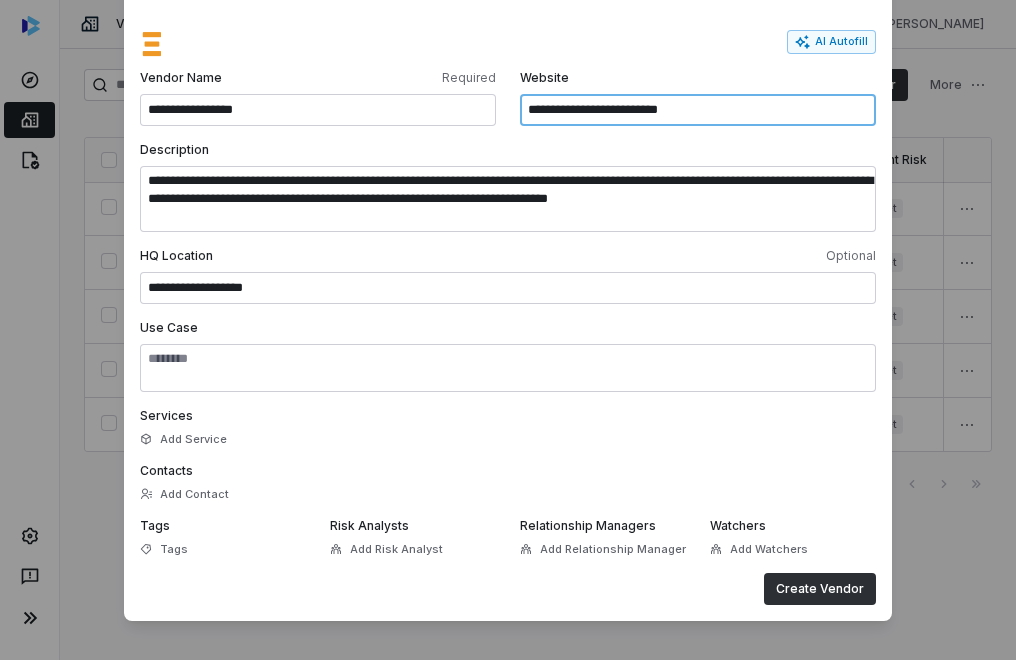 type on "**********" 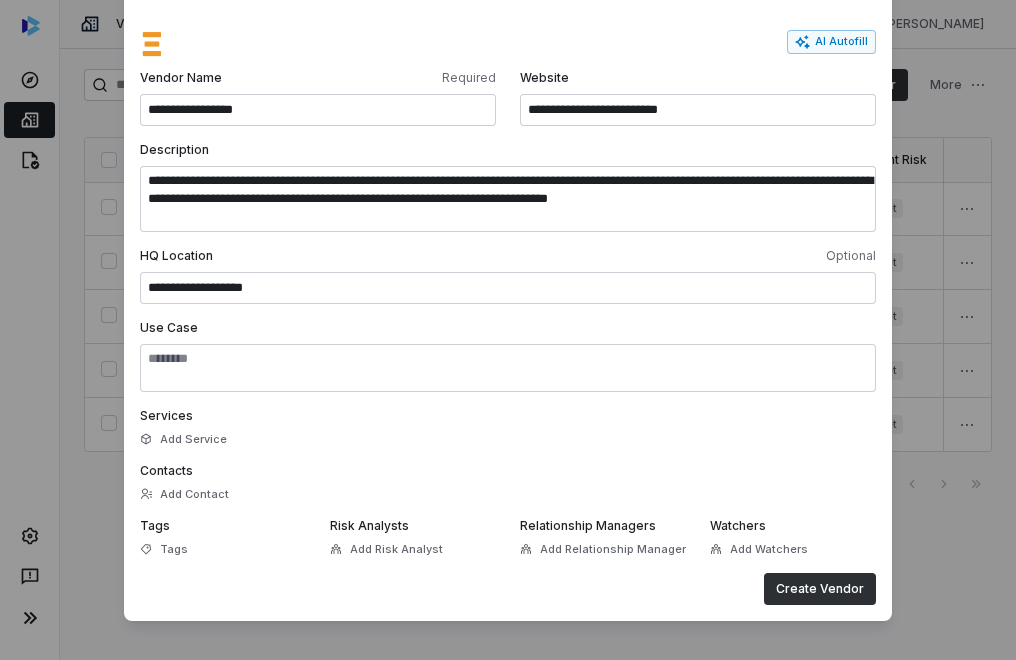 click on "Create Vendor" at bounding box center (820, 589) 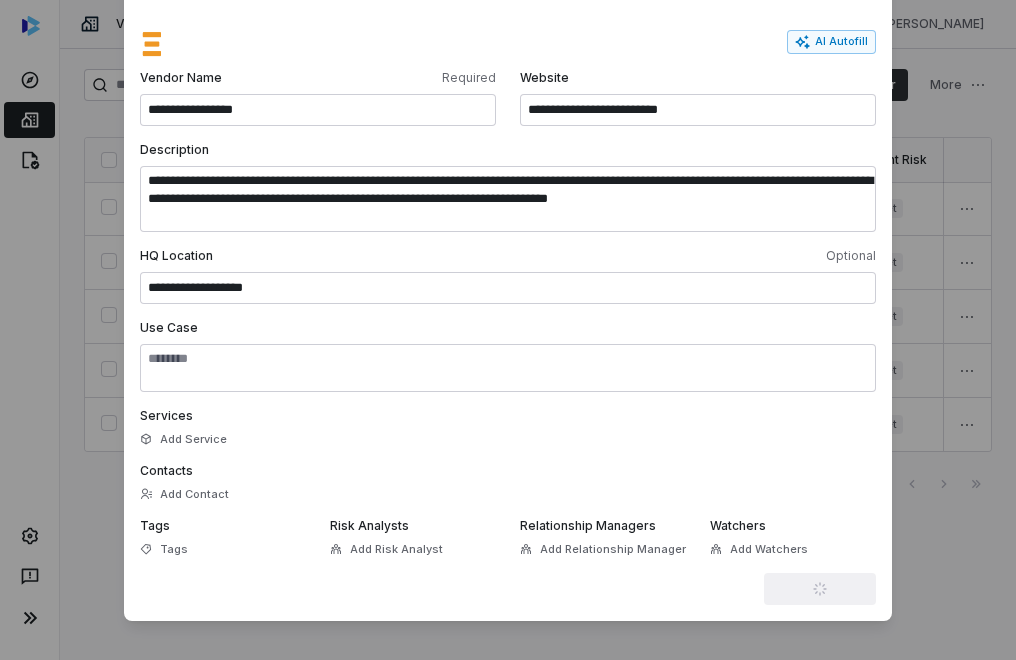 scroll, scrollTop: 0, scrollLeft: 0, axis: both 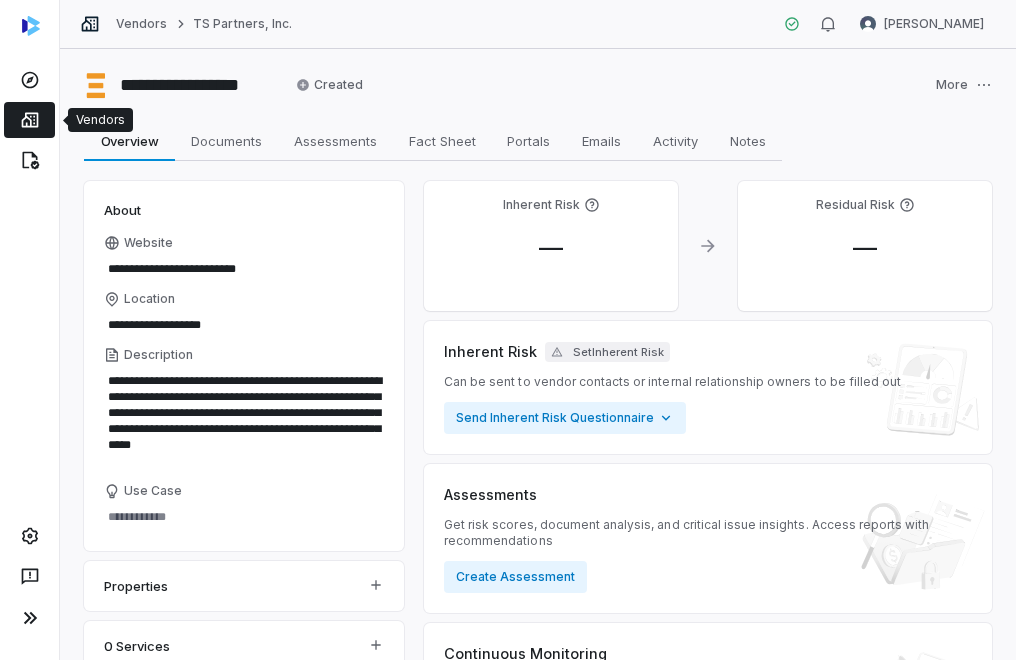 click at bounding box center (29, 120) 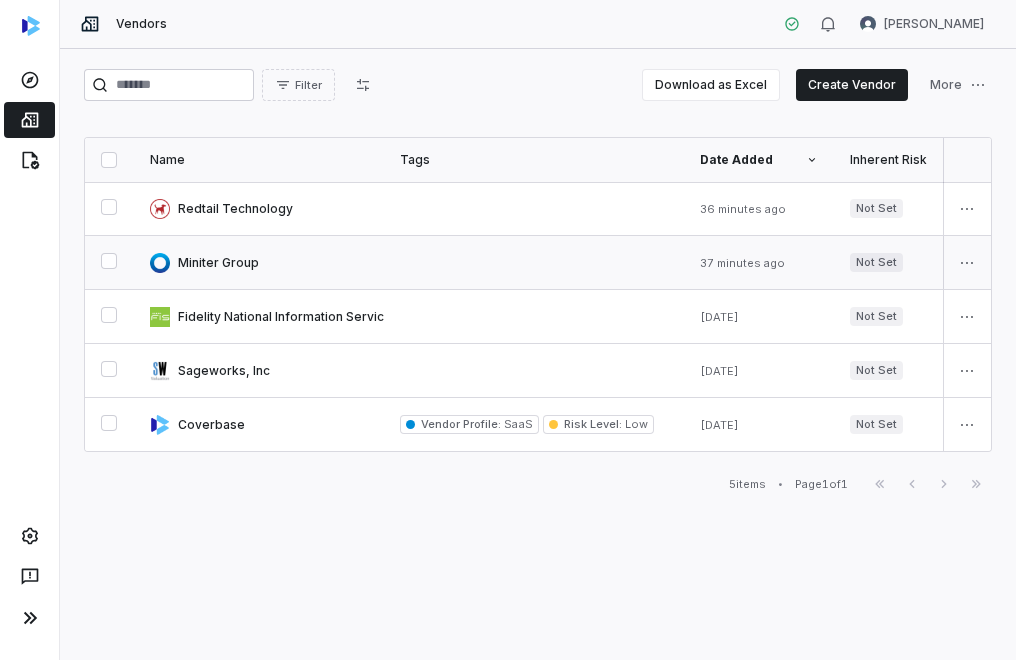 click at bounding box center (259, 262) 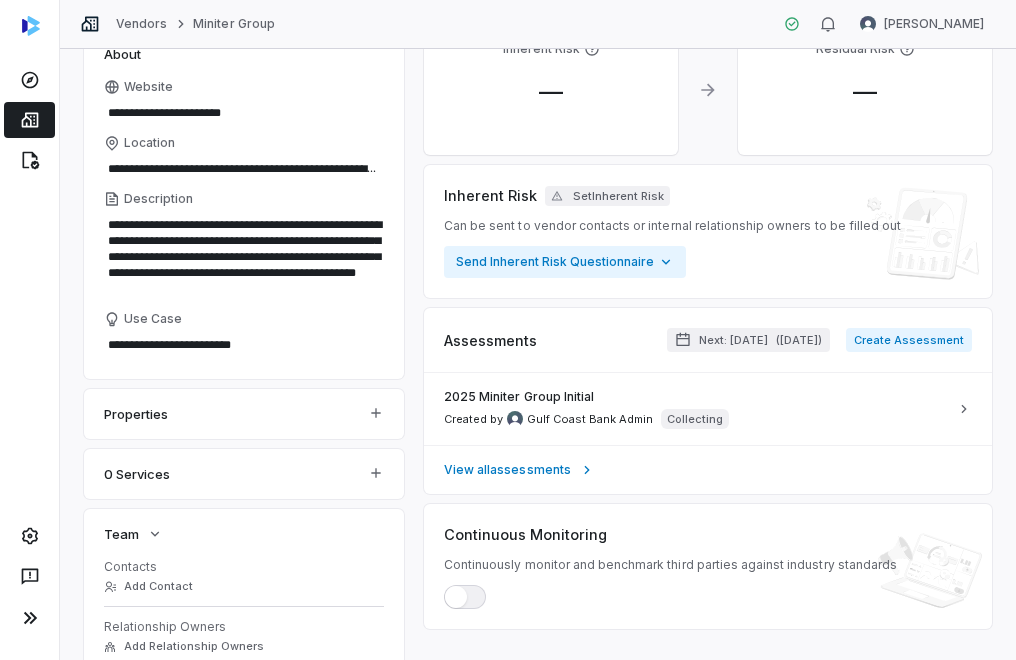 scroll, scrollTop: 0, scrollLeft: 0, axis: both 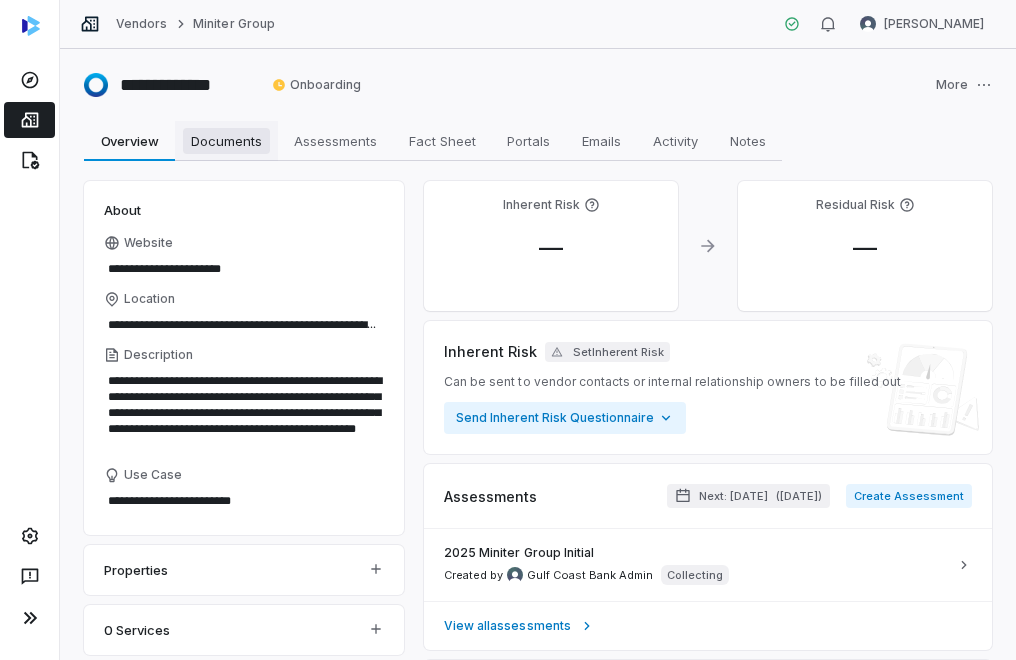click on "Documents" at bounding box center [226, 141] 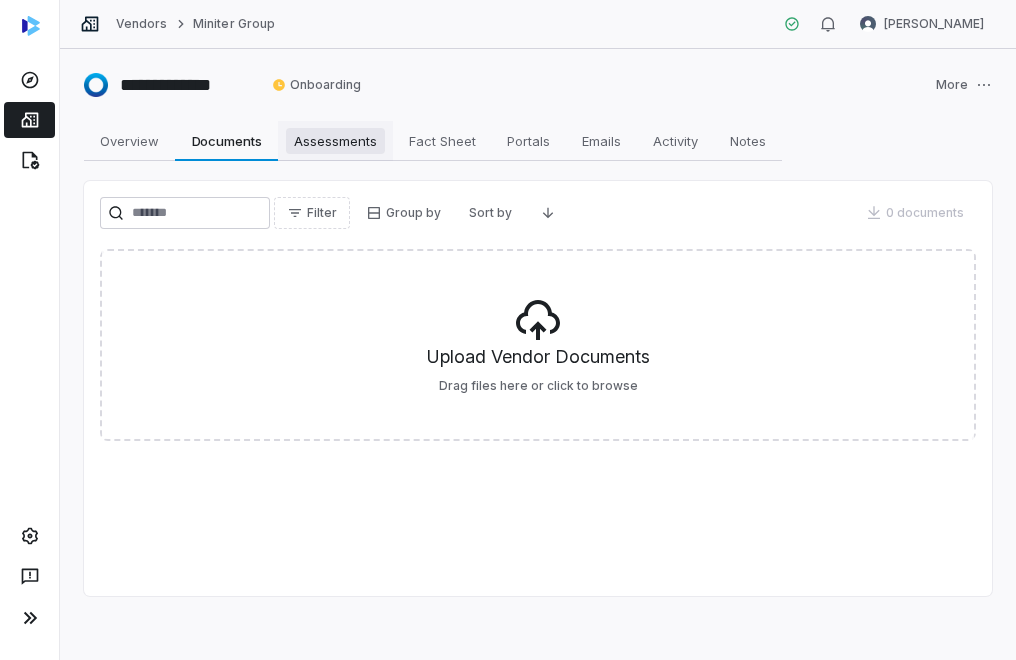 click on "Assessments" at bounding box center (335, 141) 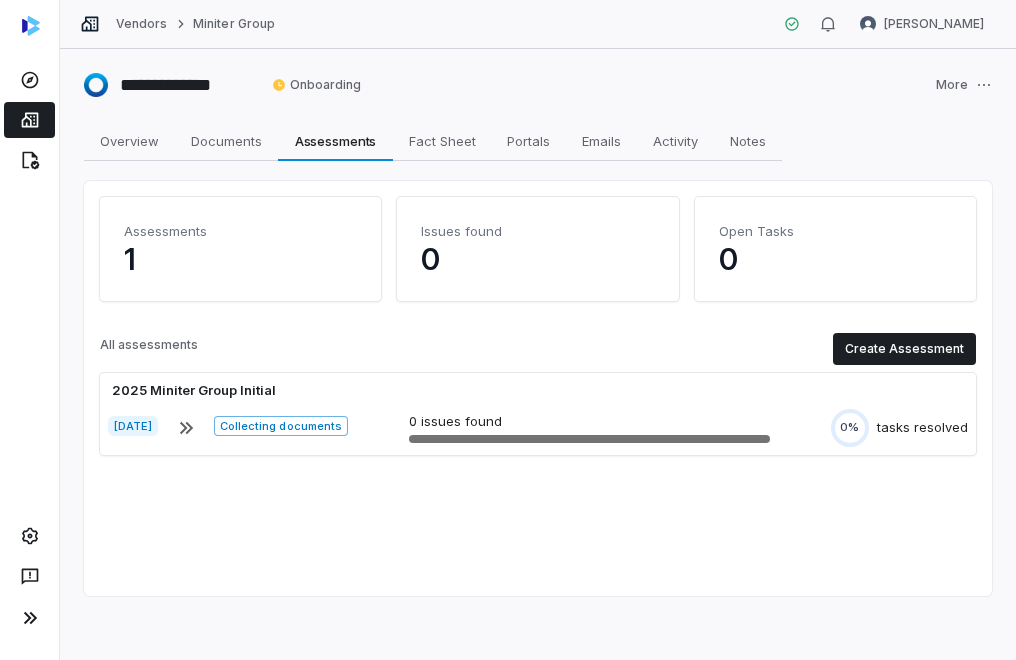 click 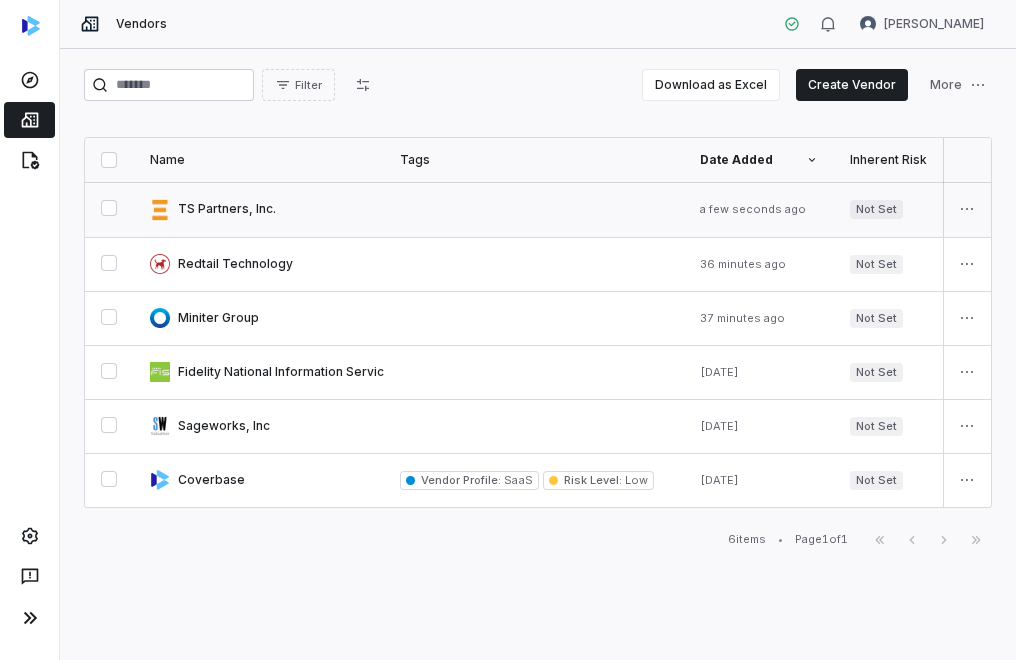 click at bounding box center [259, 209] 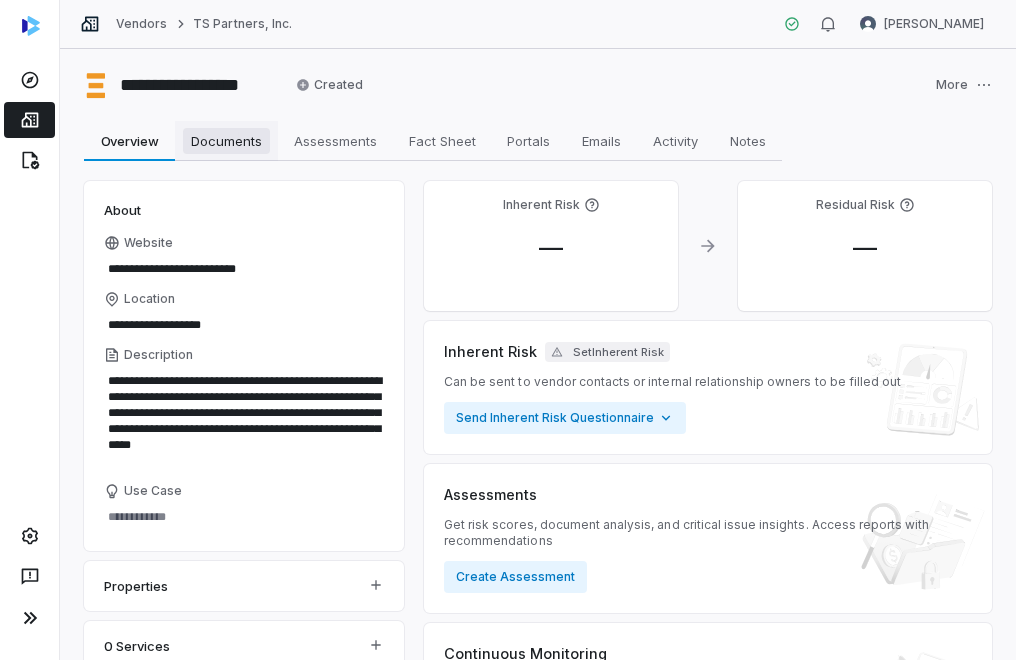 click on "Documents" at bounding box center [226, 141] 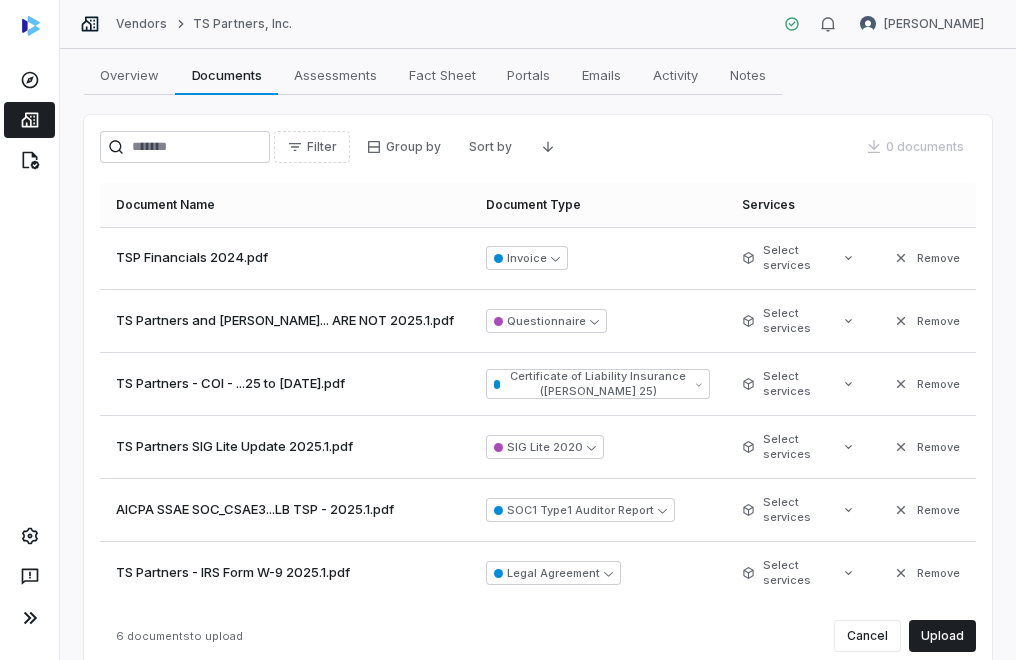 scroll, scrollTop: 136, scrollLeft: 0, axis: vertical 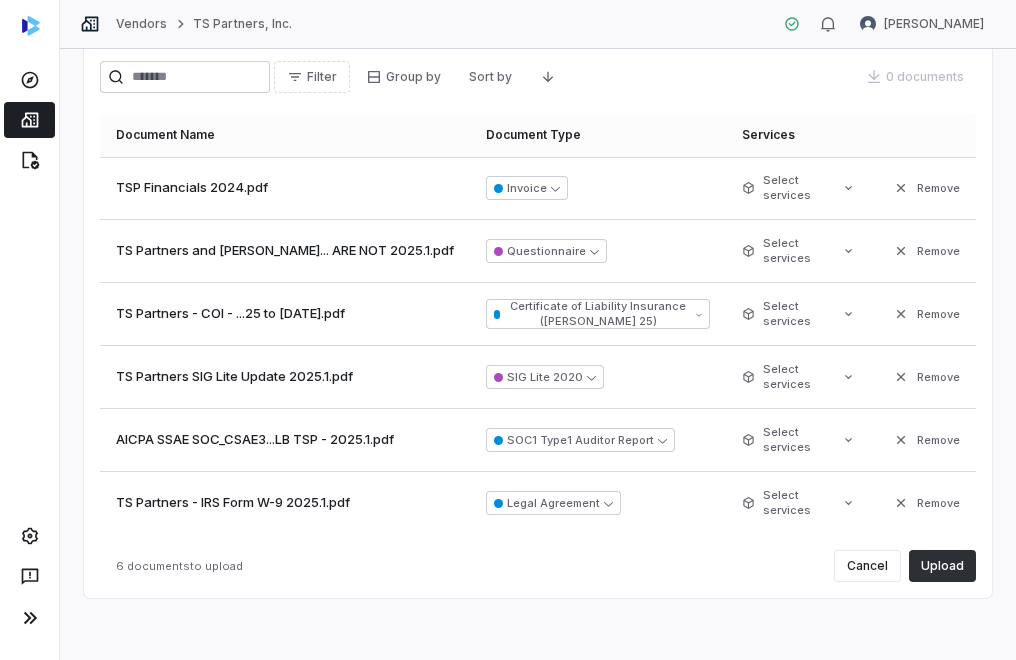 click on "Upload" at bounding box center [942, 566] 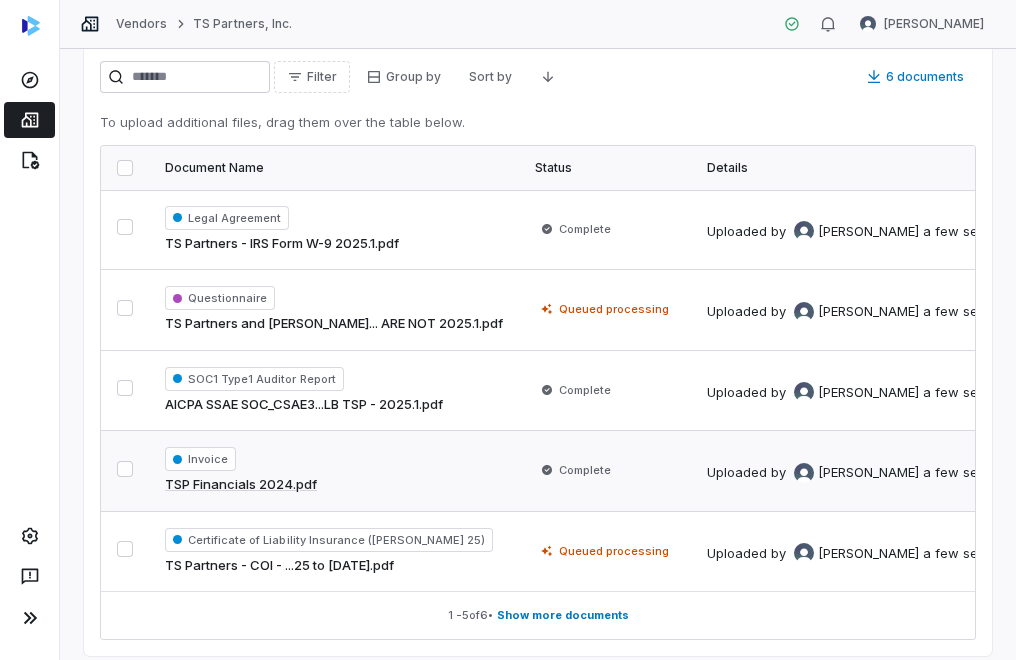 scroll, scrollTop: 0, scrollLeft: 0, axis: both 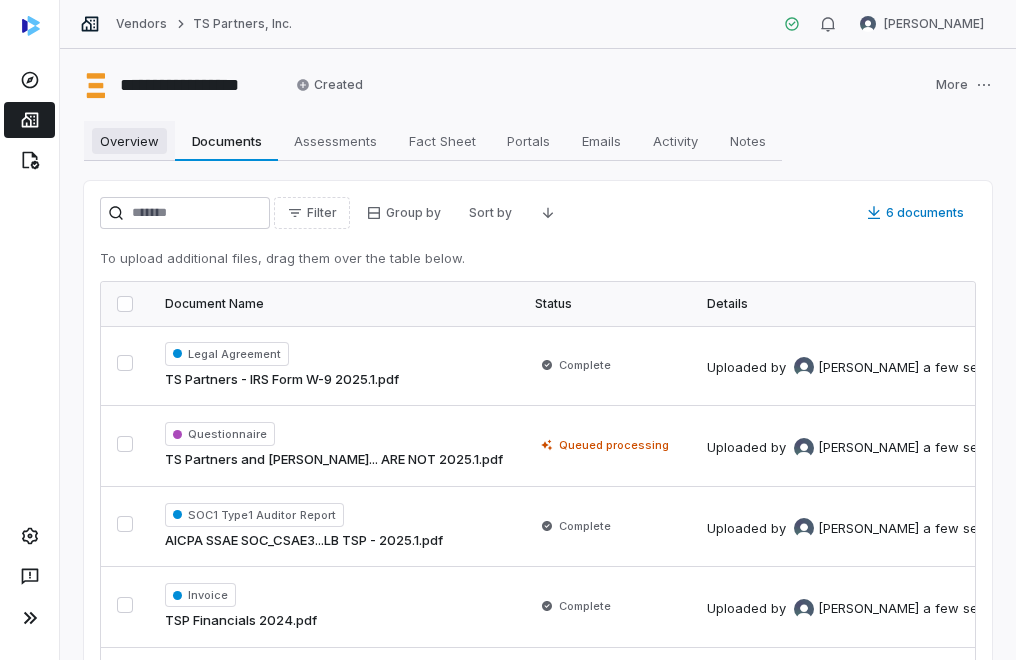click on "Overview" at bounding box center [129, 141] 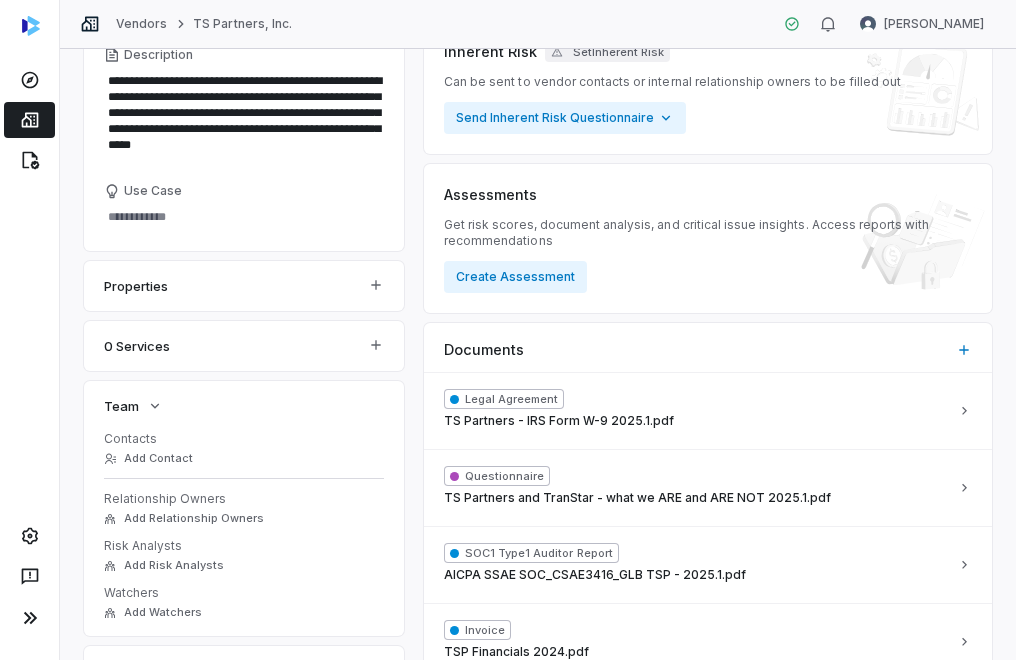 scroll, scrollTop: 400, scrollLeft: 0, axis: vertical 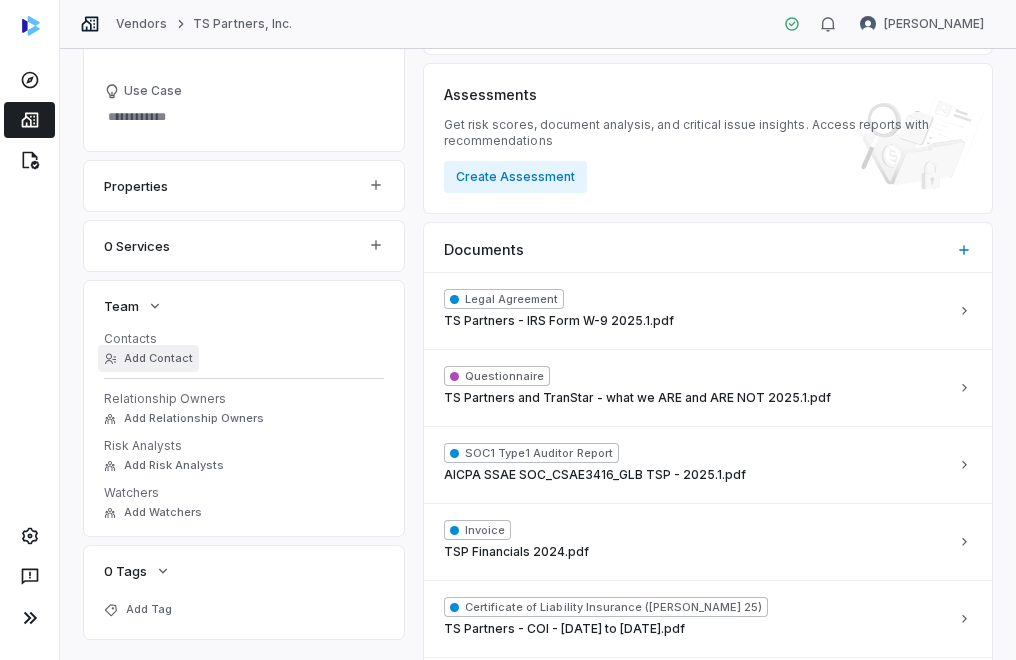 click on "Add Contact" at bounding box center (148, 358) 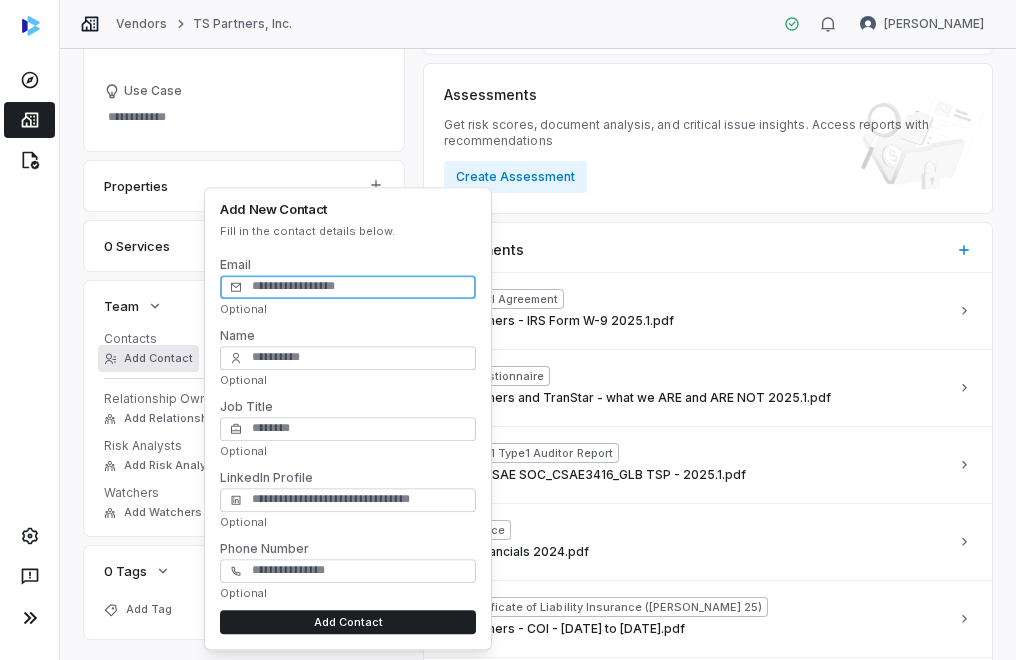 click on "Email" at bounding box center (348, 287) 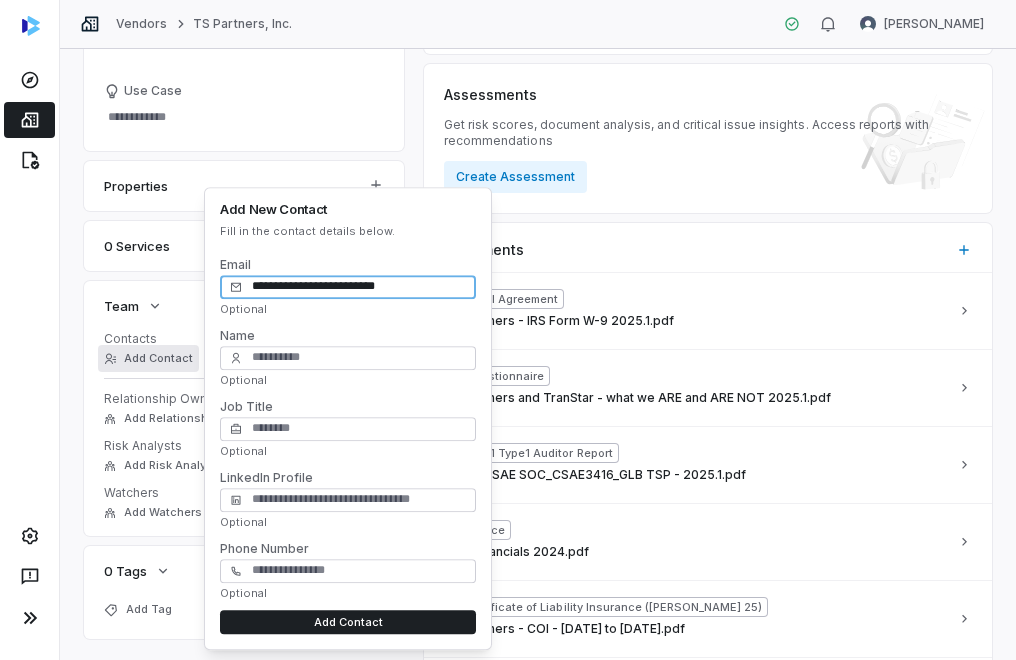 type on "**********" 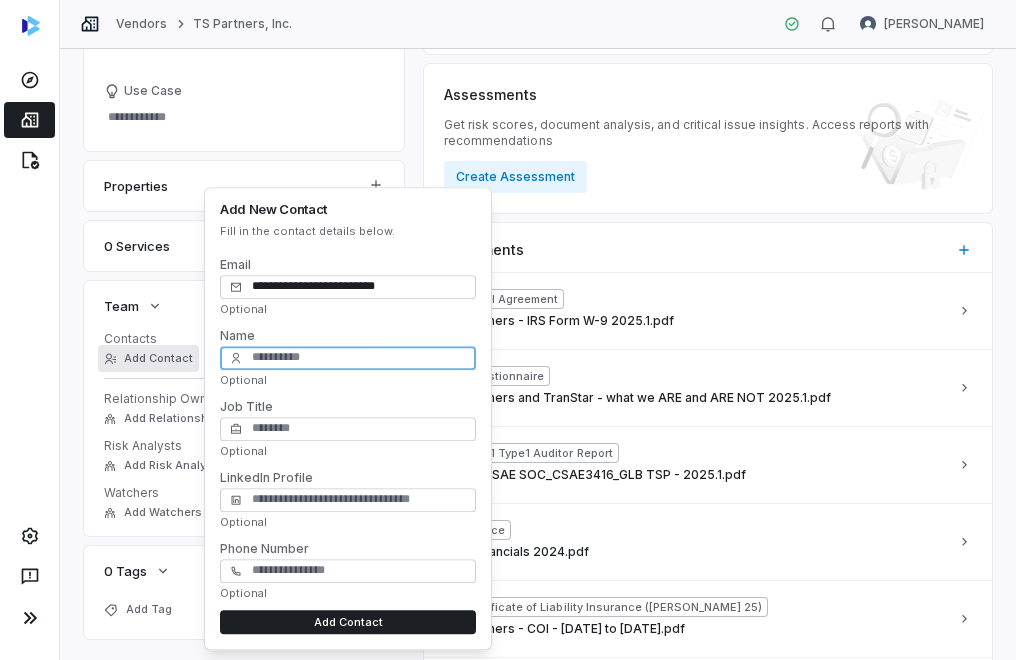 click on "Name" at bounding box center [348, 358] 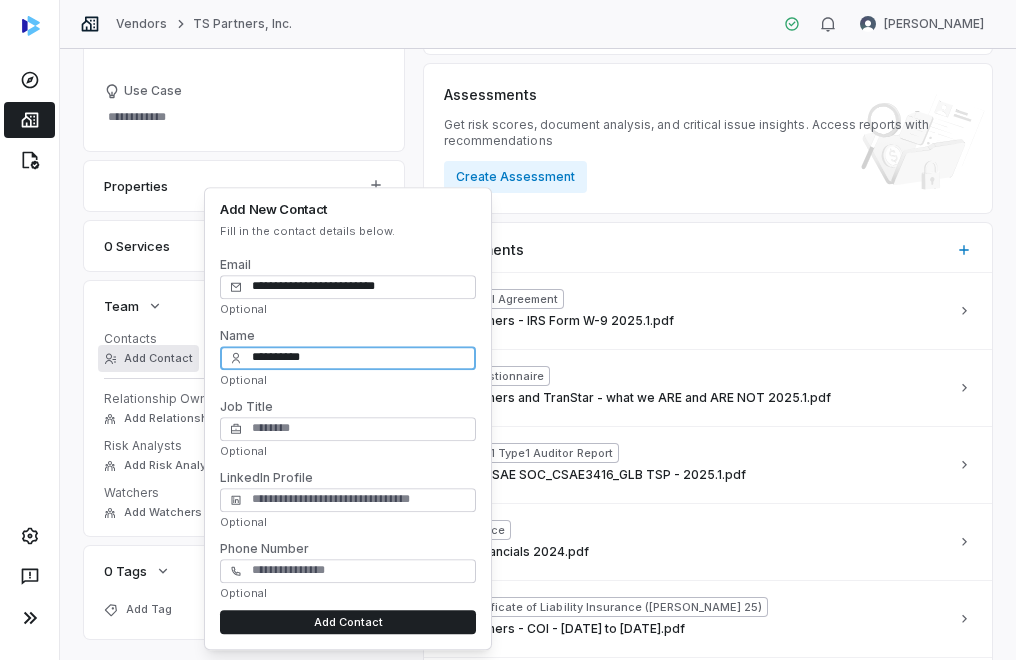 type on "**********" 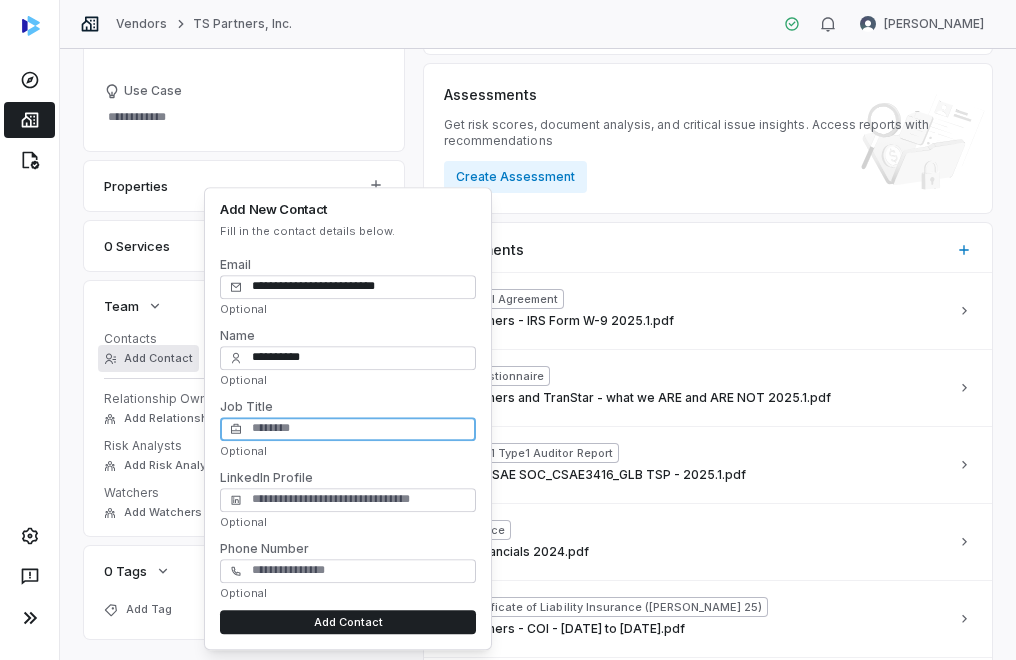click on "Job Title" at bounding box center (348, 429) 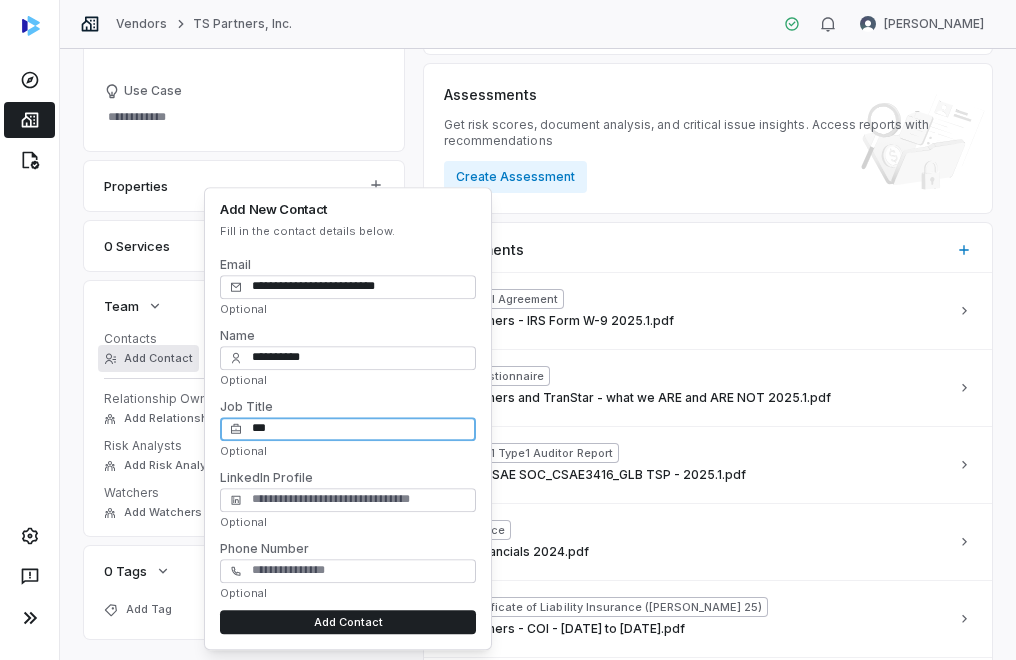 type on "***" 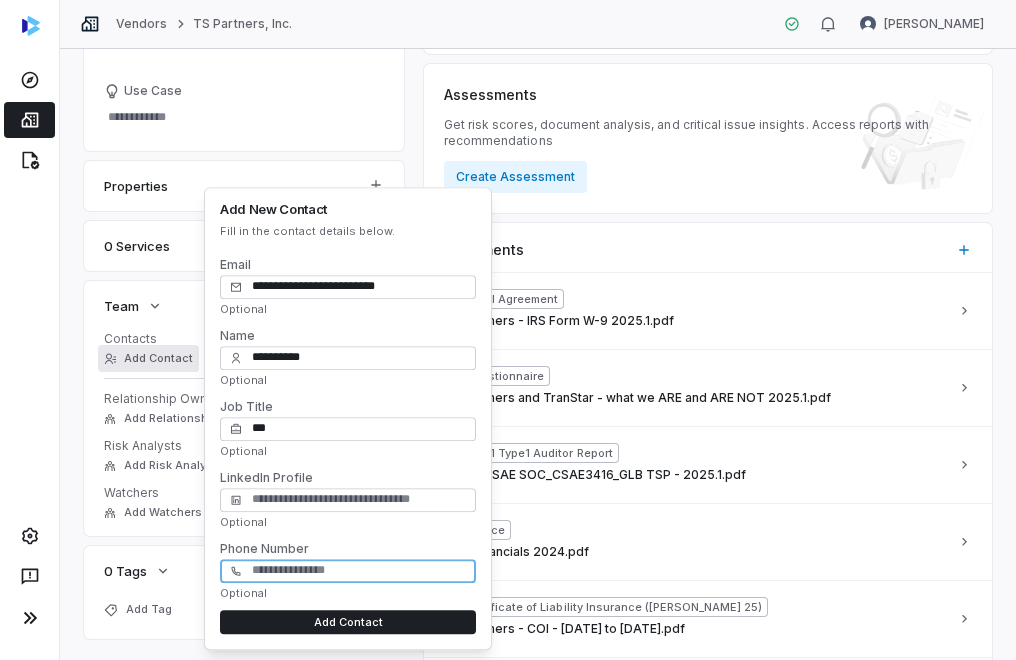 click on "Phone Number" at bounding box center (348, 571) 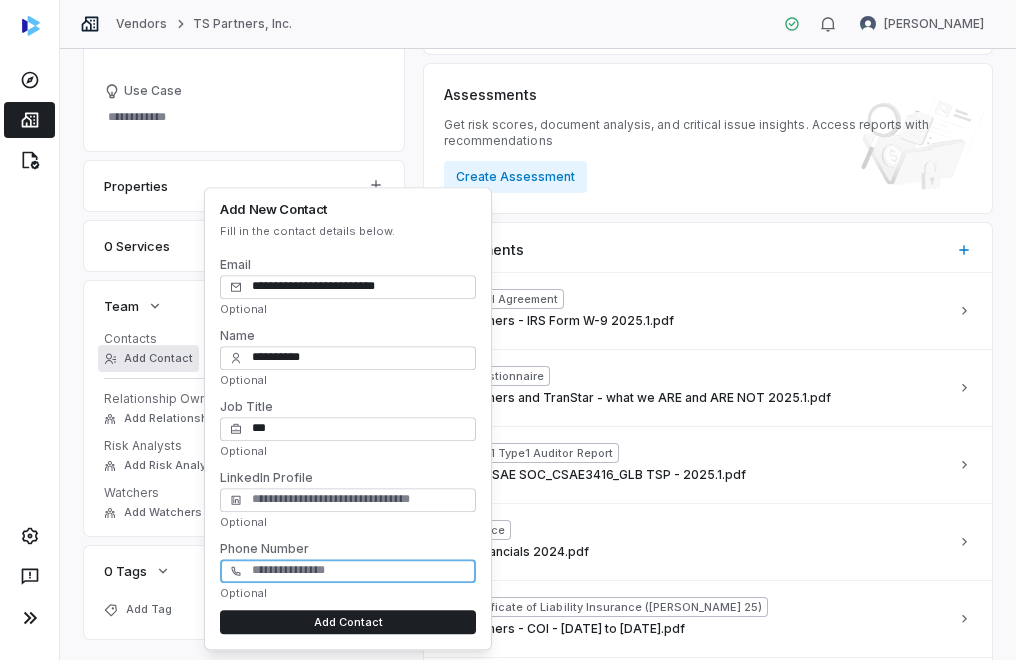 type on "*" 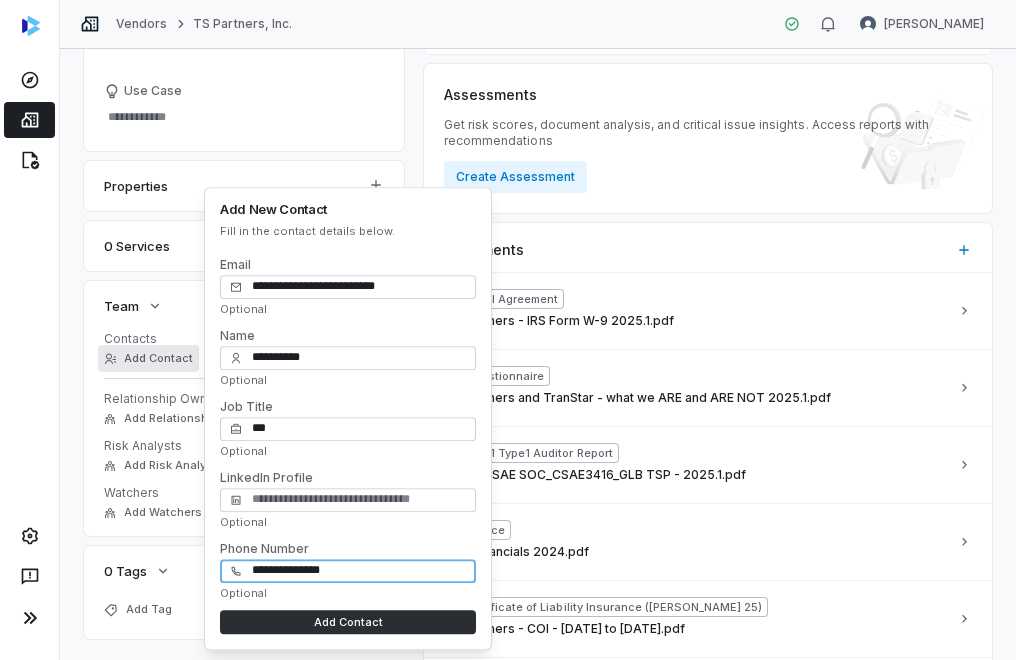 type on "**********" 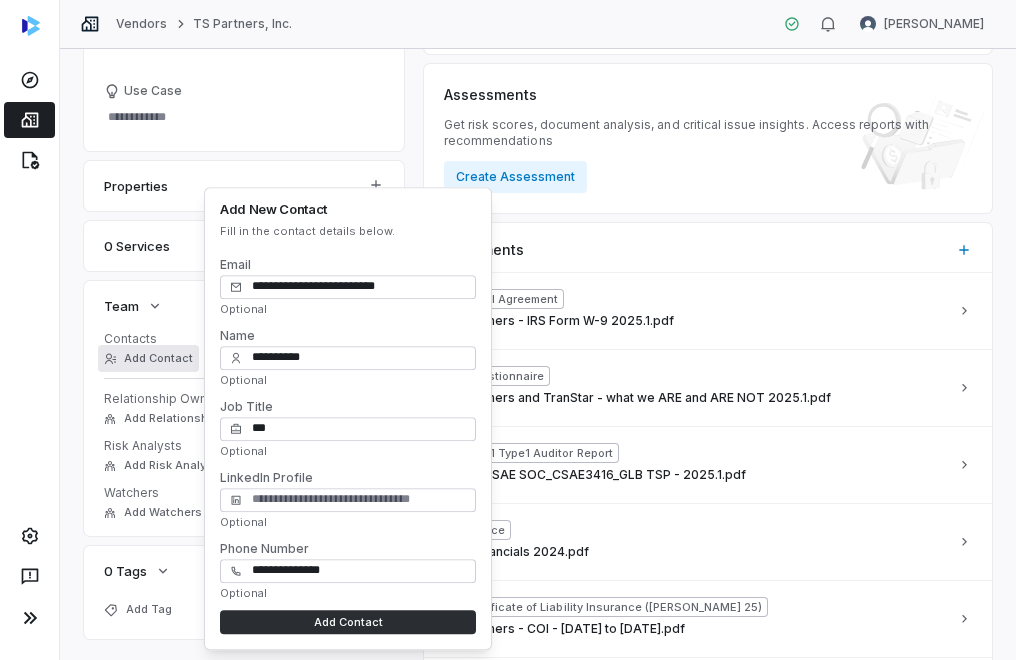 click on "Add Contact" at bounding box center (348, 622) 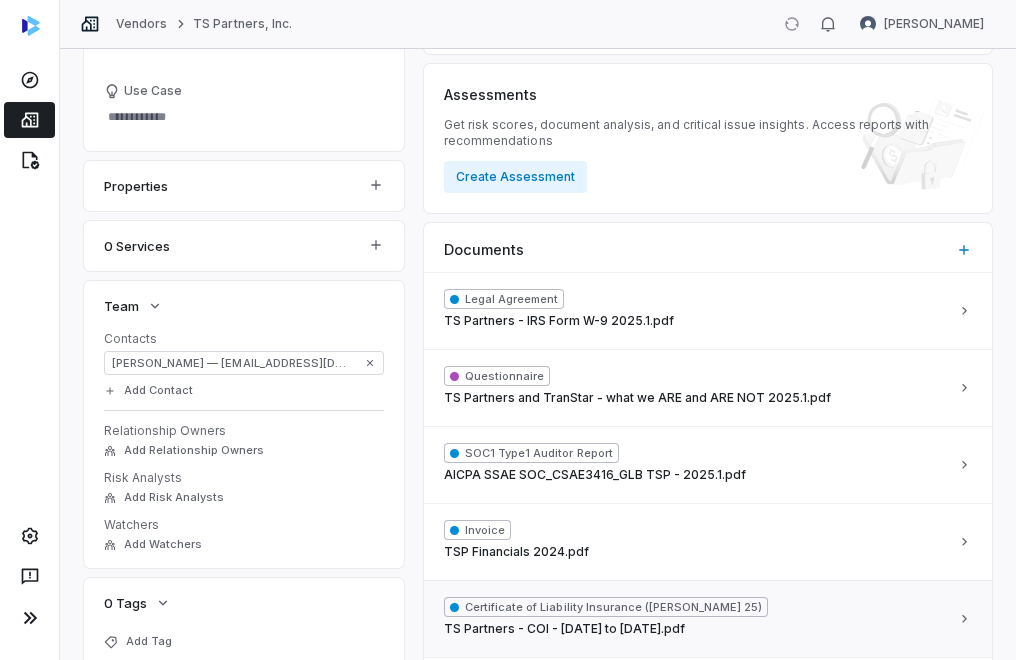 click on "Certificate of Liability Insurance (ACORD 25) TS Partners - COI - 2-15-2025 to 2-15-2026.pdf" at bounding box center (708, 618) 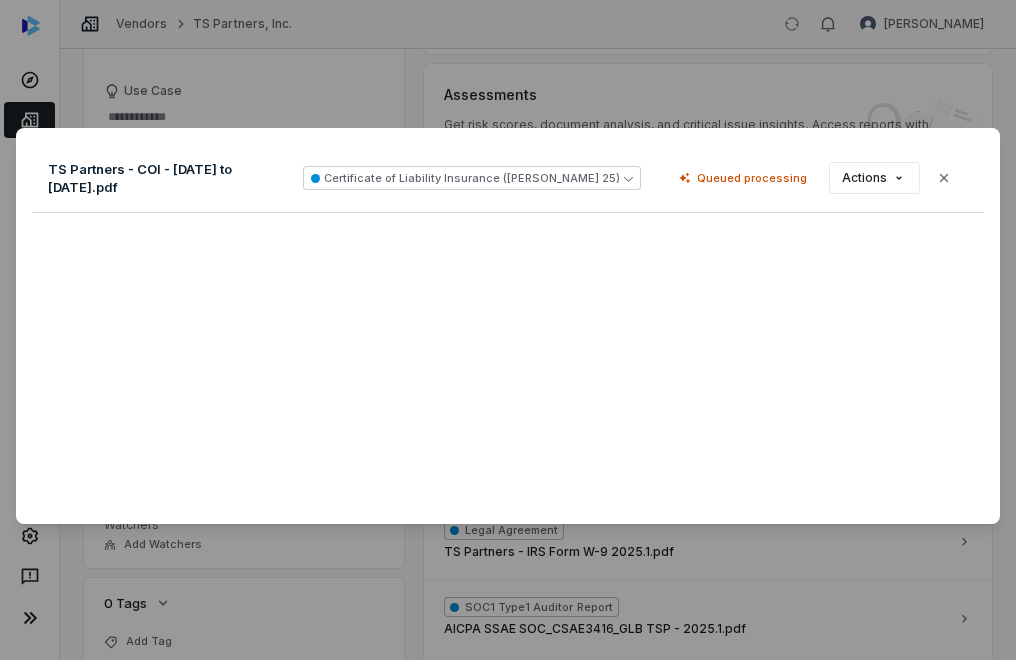 click on "TS Partners - COI - 2-15-2025 to 2-15-2026.pdf Certificate of Liability Insurance (ACORD 25) Queued processing Actions Close" at bounding box center [508, 326] 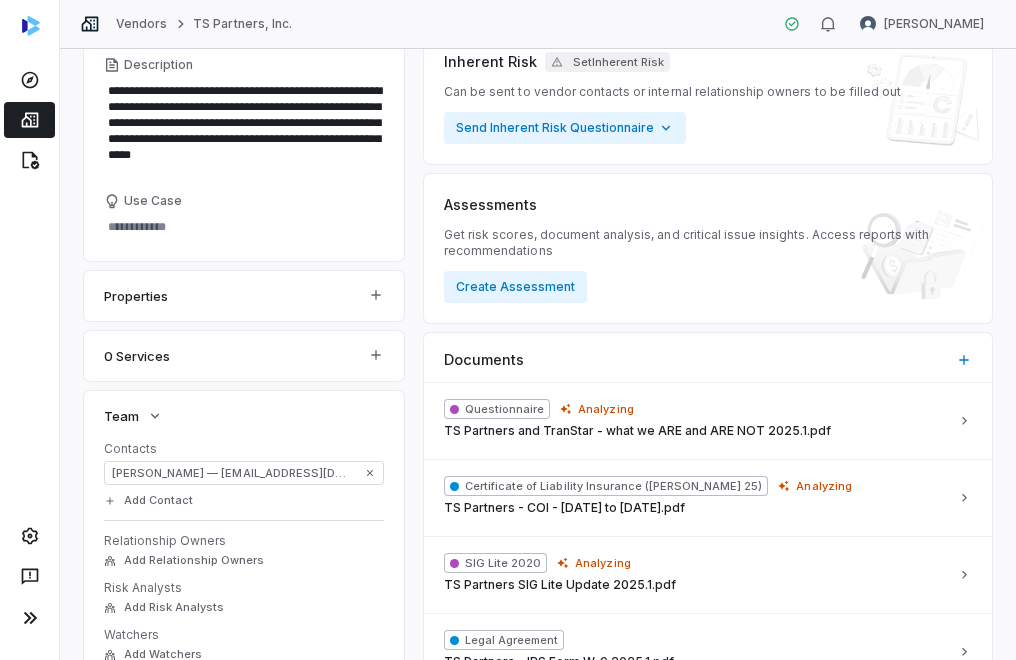 scroll, scrollTop: 300, scrollLeft: 0, axis: vertical 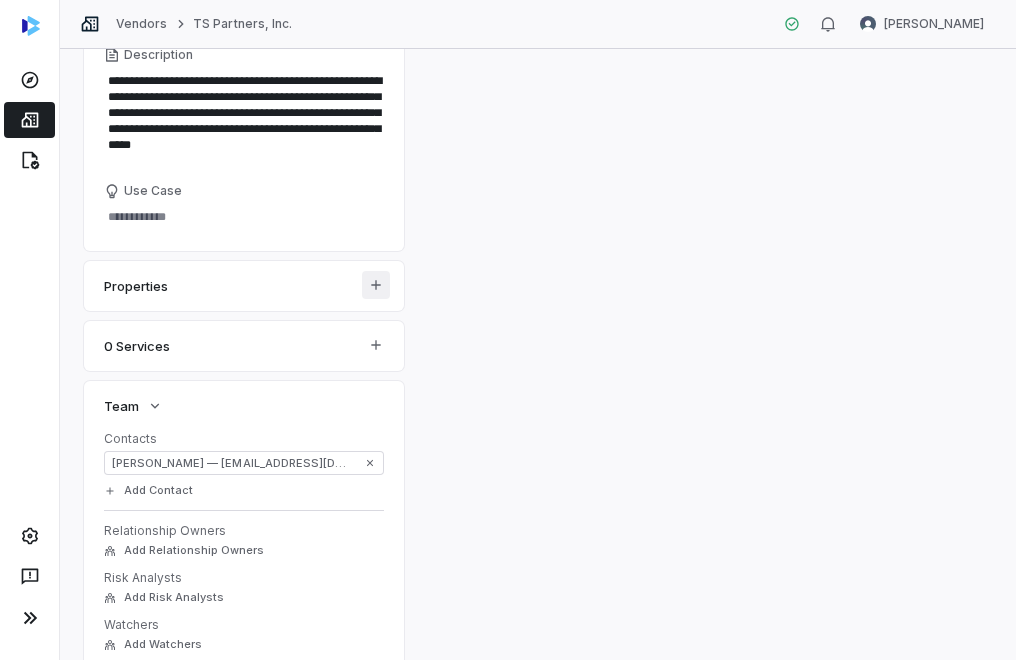 click on "**********" at bounding box center (508, 330) 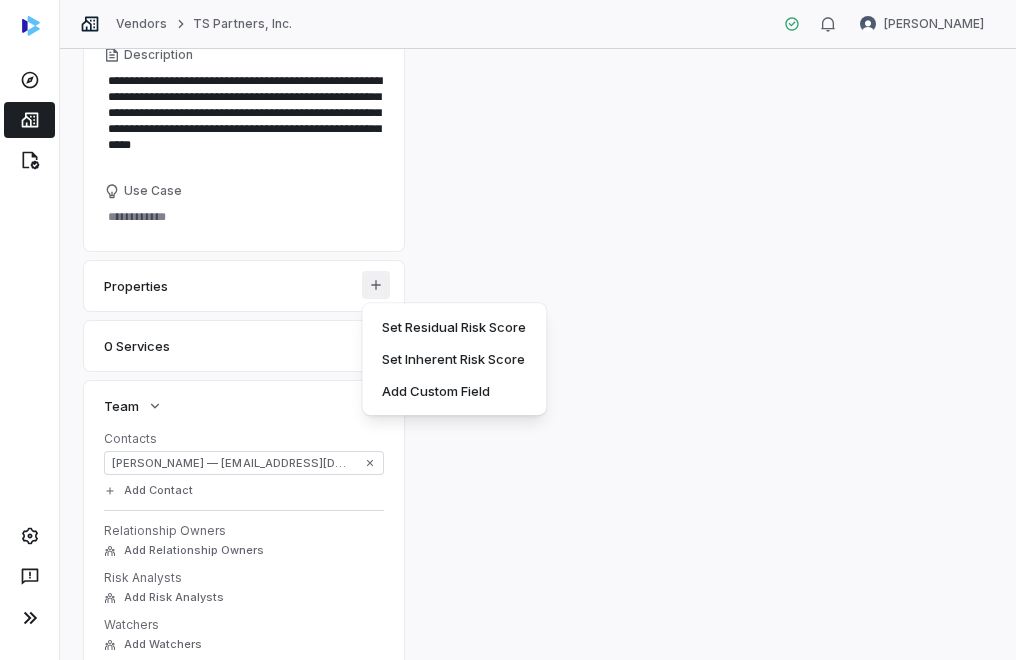 click on "**********" at bounding box center (508, 330) 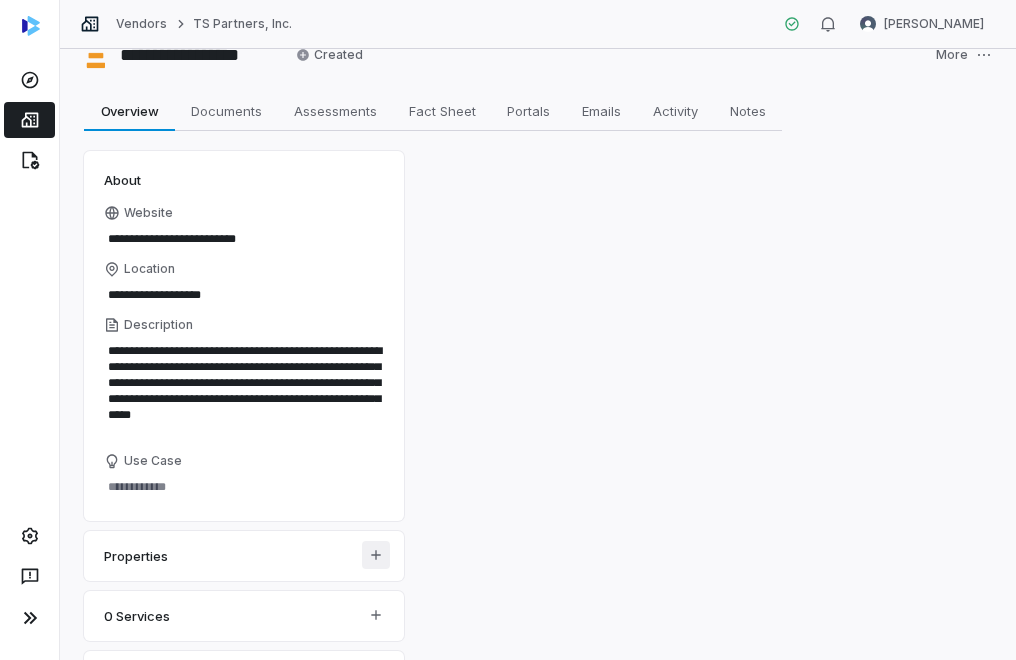 scroll, scrollTop: 0, scrollLeft: 0, axis: both 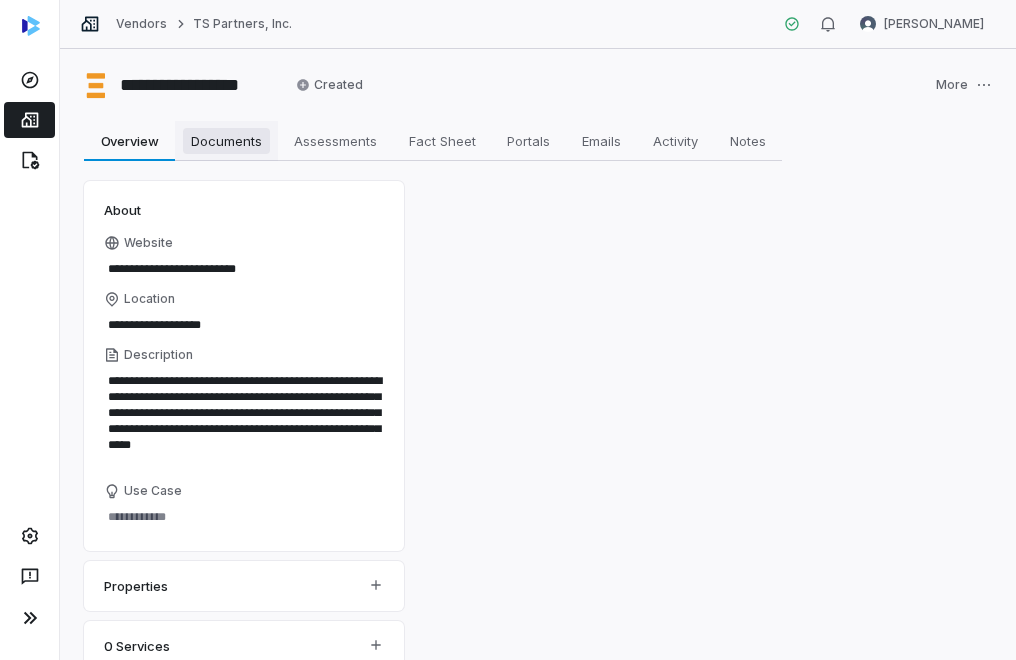 click on "Documents" at bounding box center [226, 141] 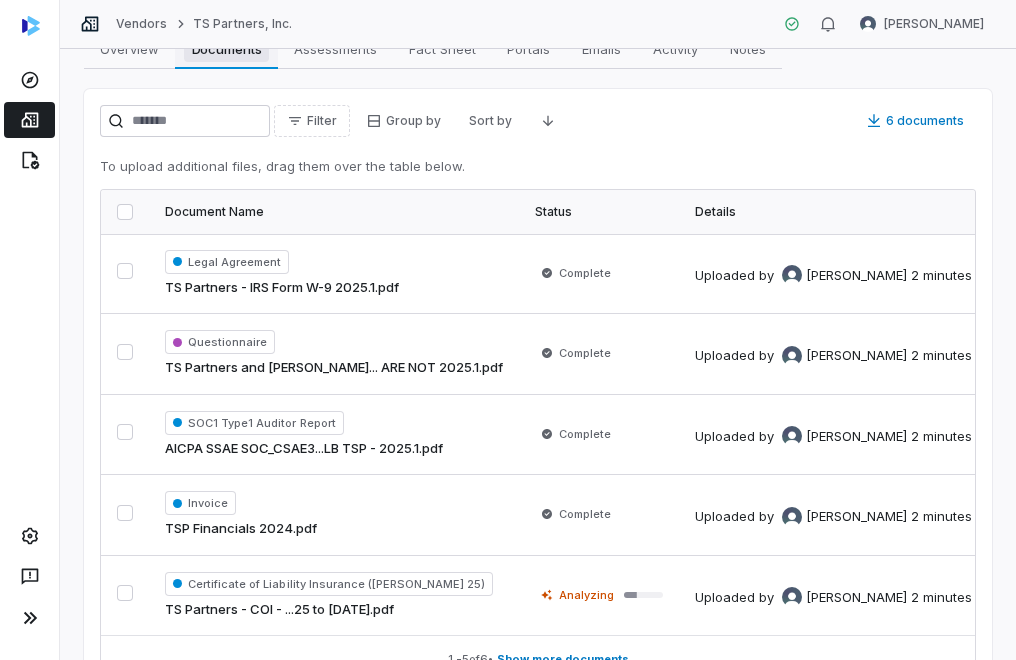 scroll, scrollTop: 0, scrollLeft: 0, axis: both 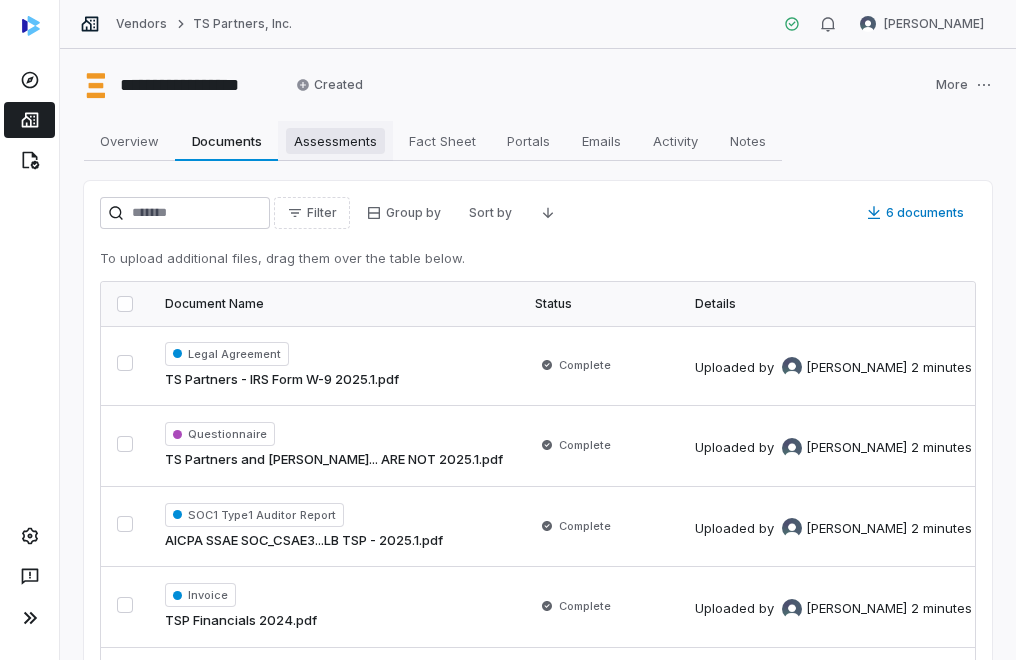 click on "Assessments" at bounding box center (335, 141) 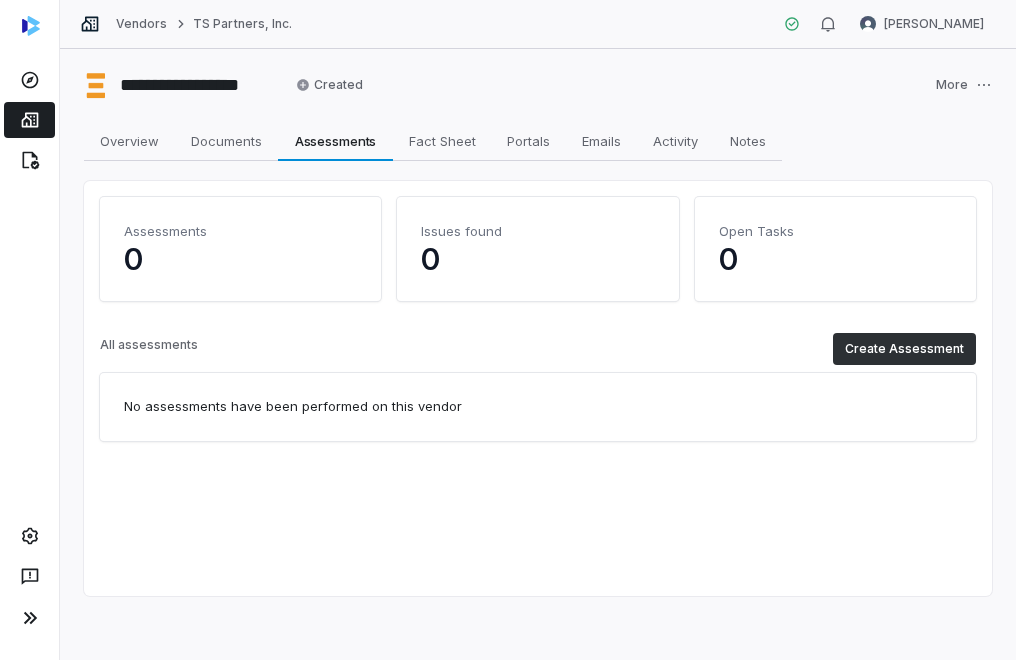 click on "Create Assessment" at bounding box center (904, 349) 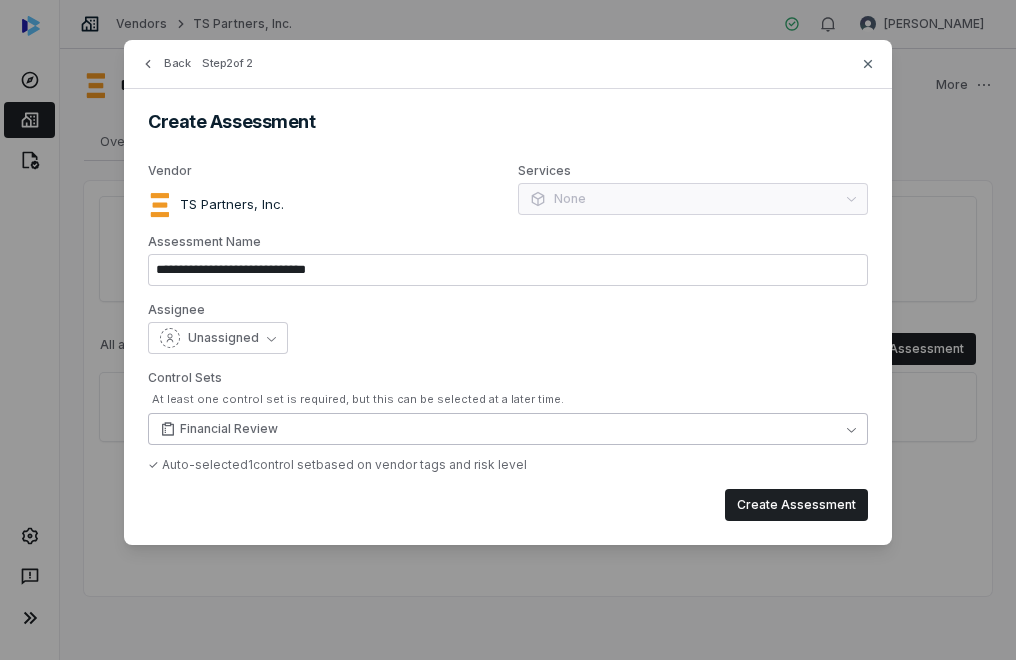 click 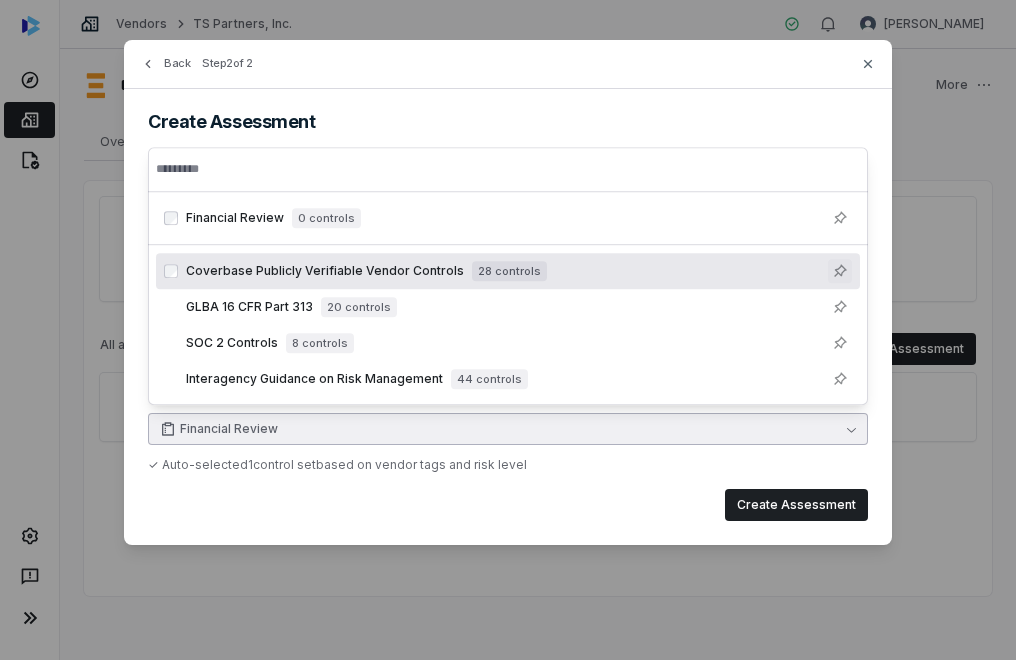 click 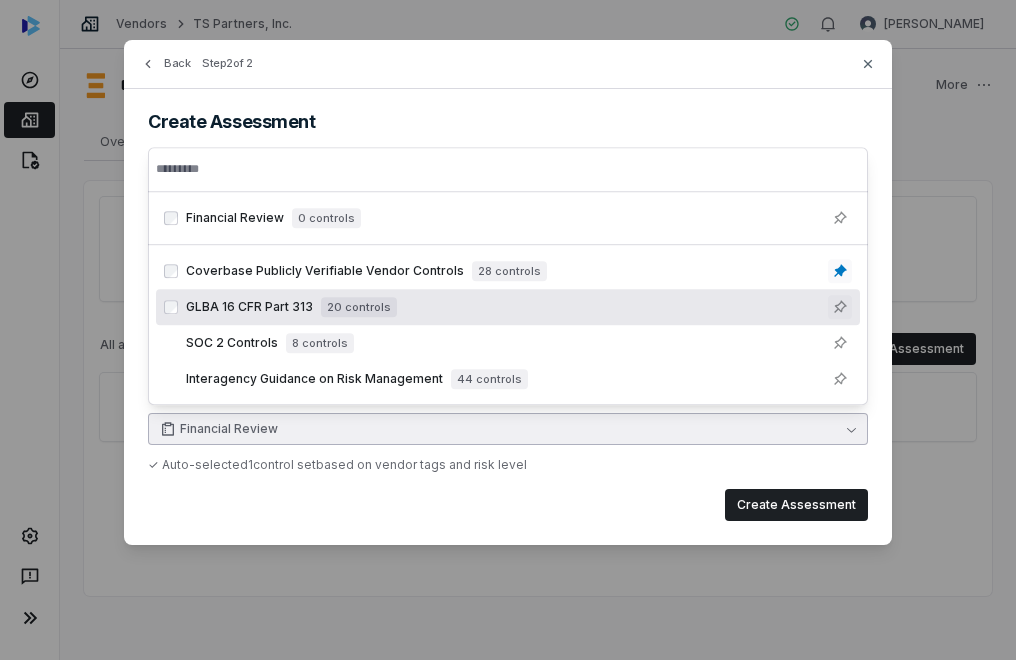 click 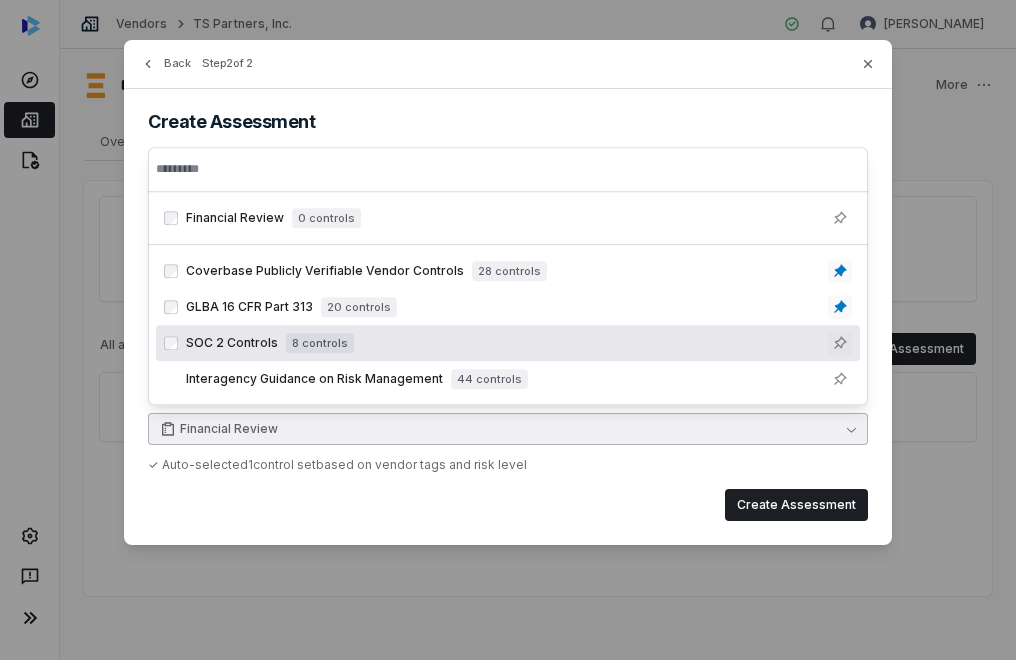 click at bounding box center (840, 343) 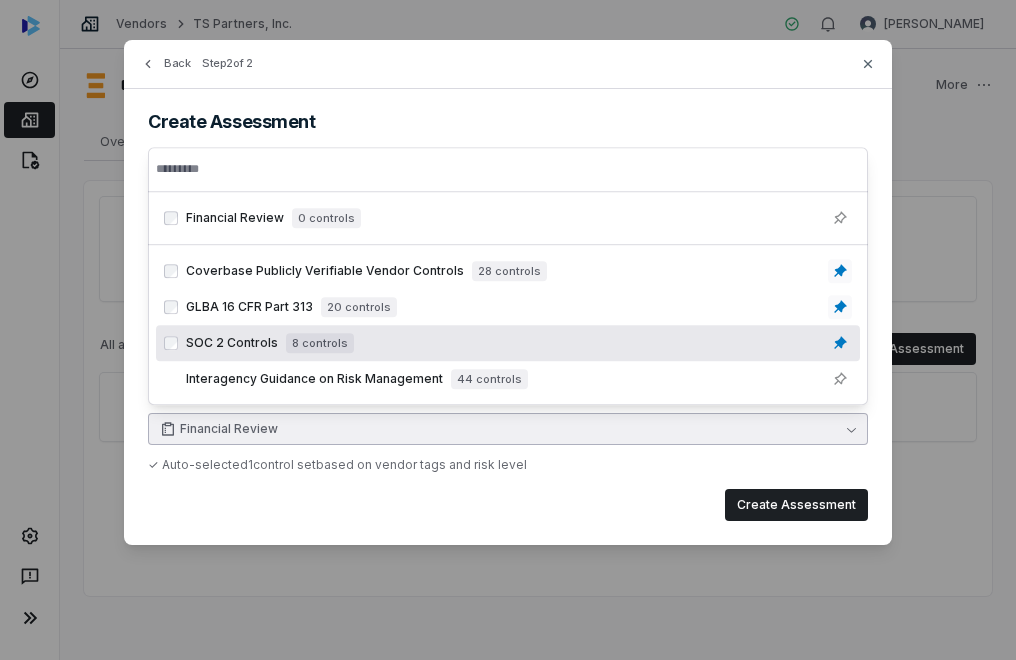 click on "**********" at bounding box center [508, 292] 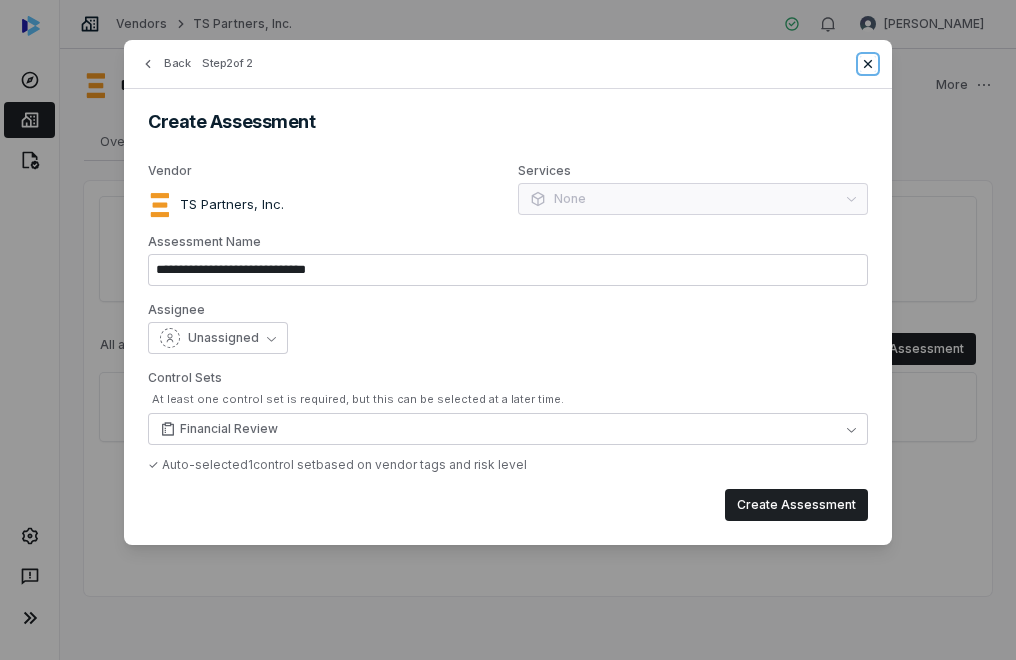 click 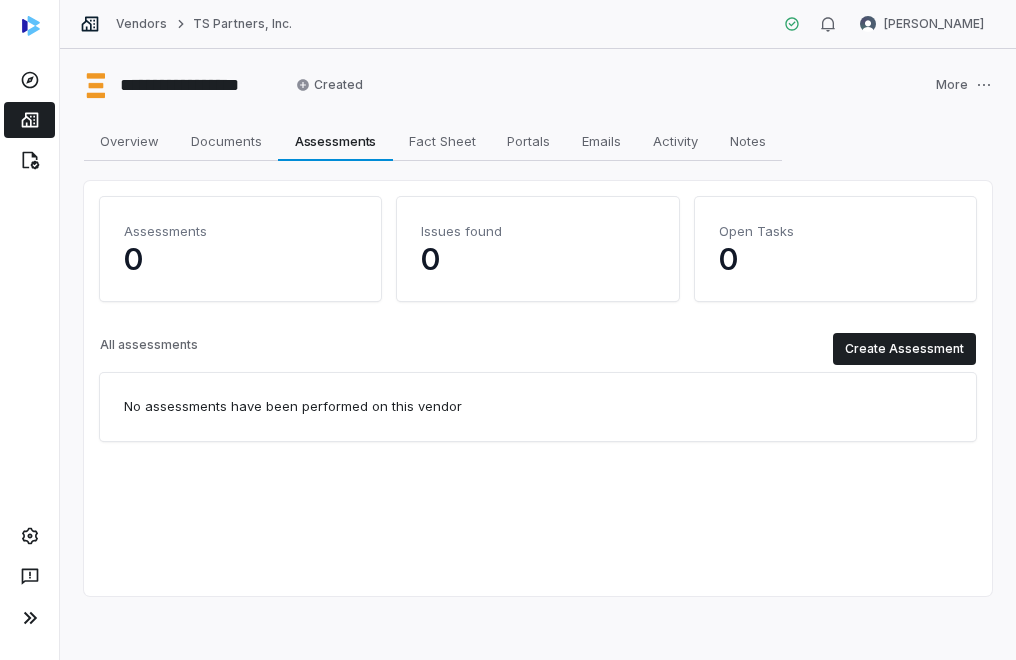 click at bounding box center (29, 120) 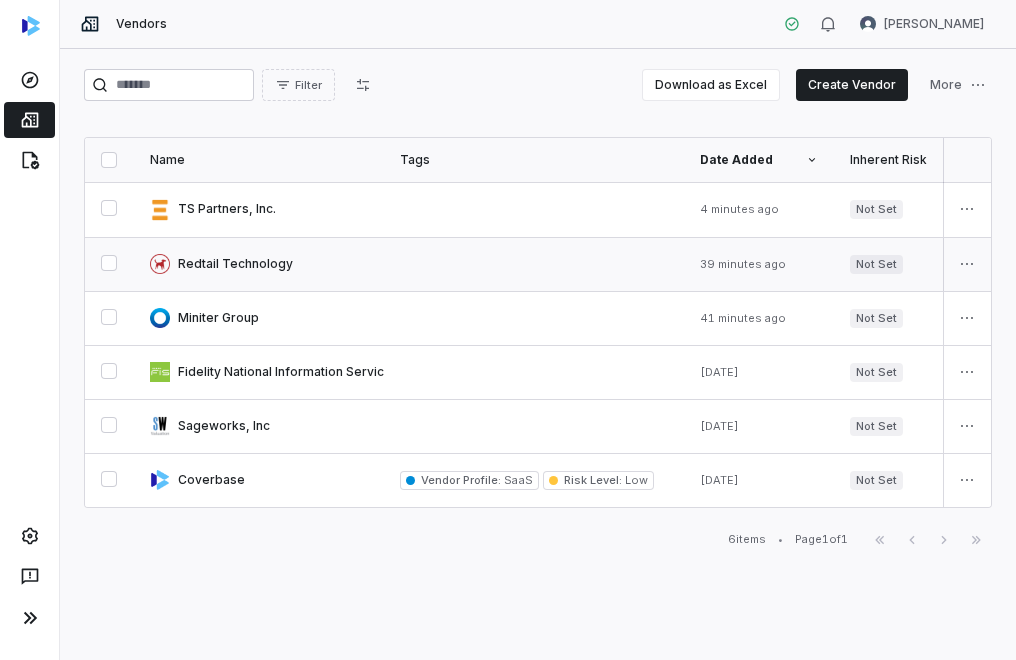 click at bounding box center [259, 264] 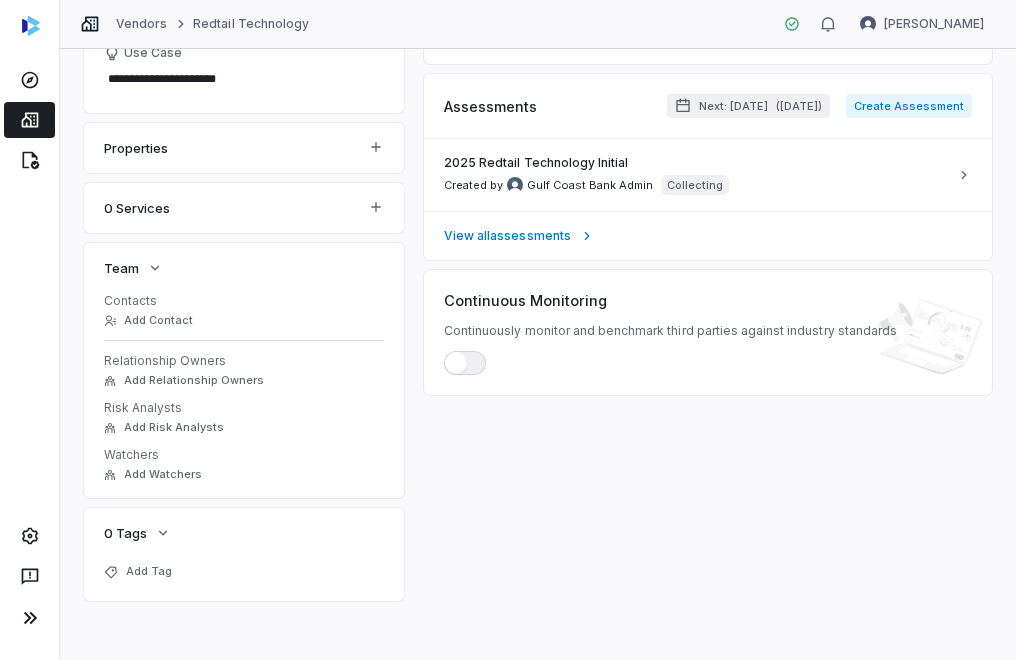 scroll, scrollTop: 395, scrollLeft: 0, axis: vertical 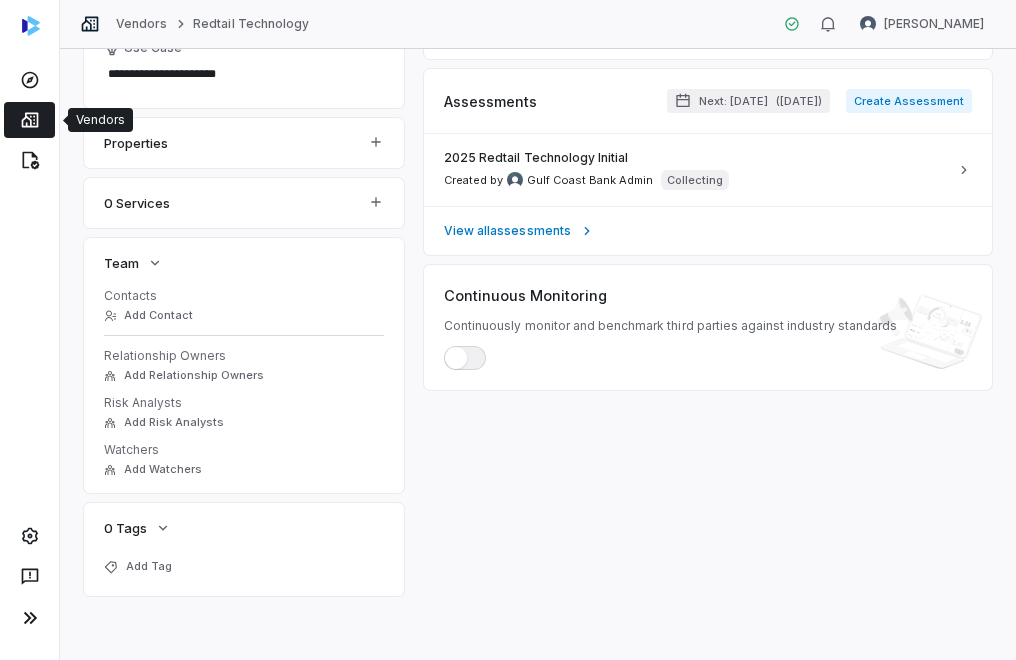 click at bounding box center (29, 120) 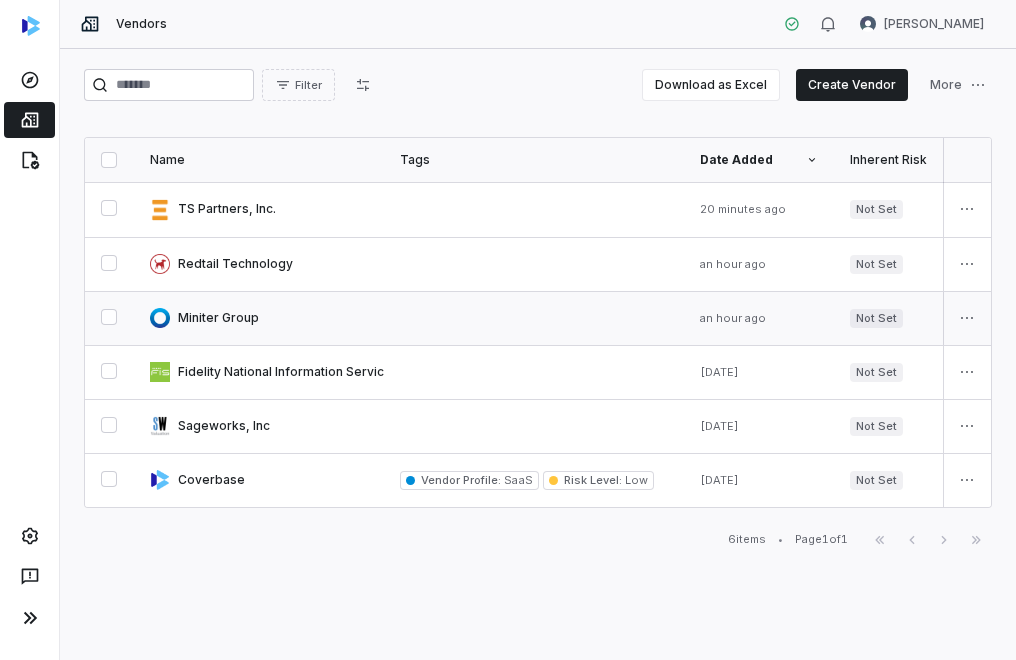 click at bounding box center [259, 318] 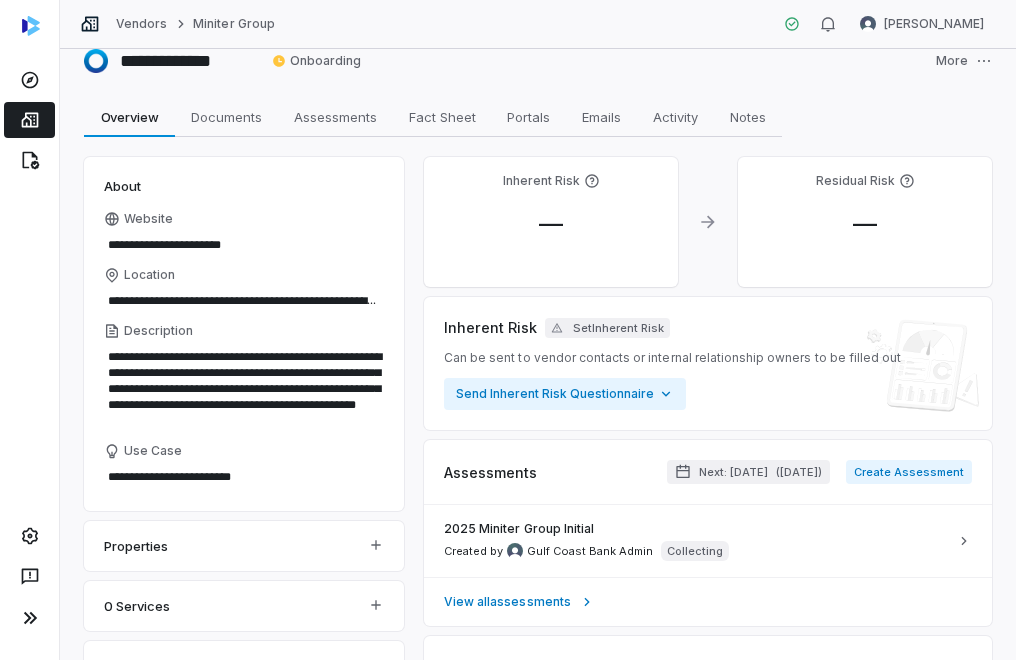 scroll, scrollTop: 0, scrollLeft: 0, axis: both 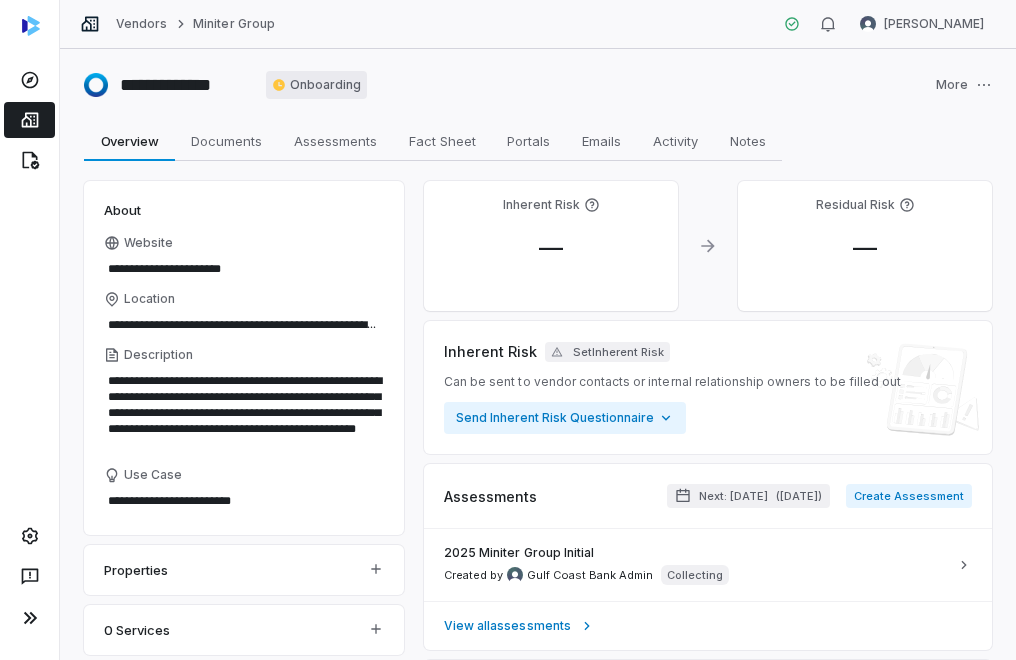 click on "**********" at bounding box center [508, 330] 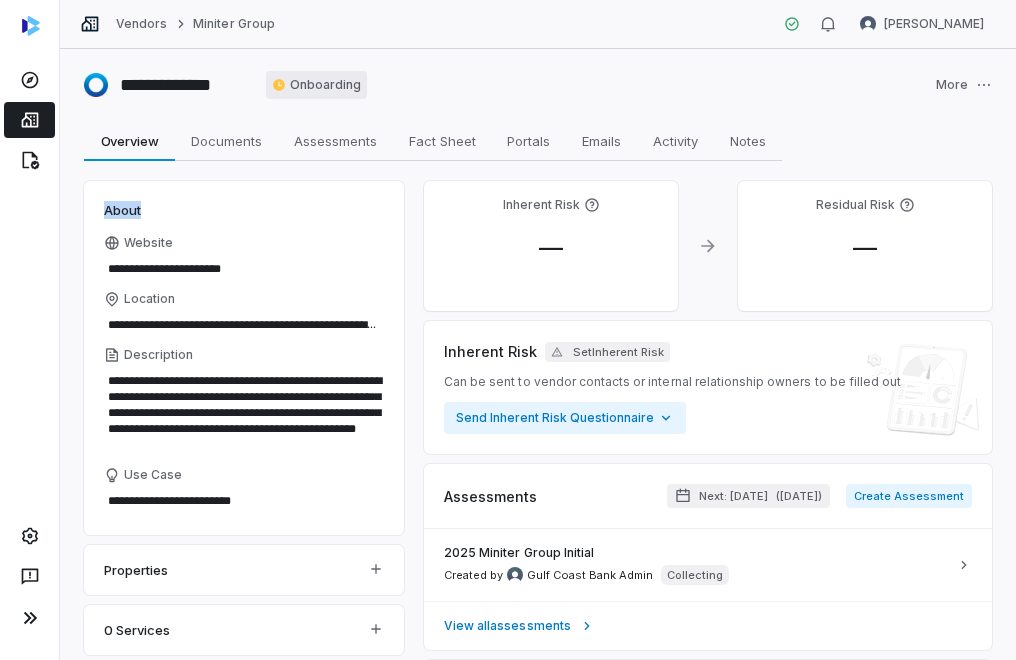 click on "**********" at bounding box center [508, 330] 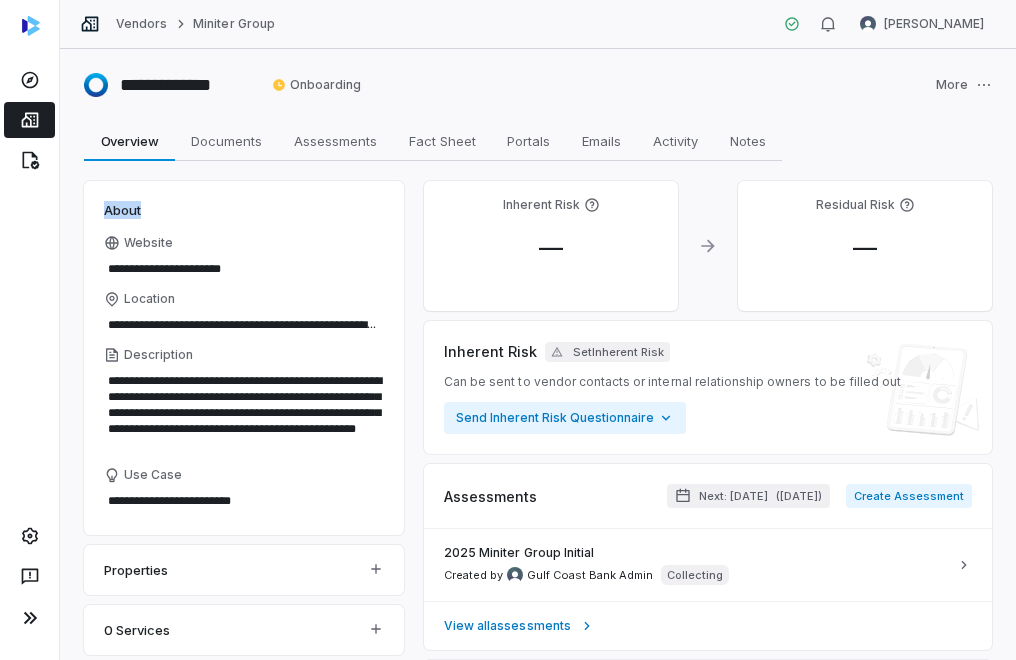 drag, startPoint x: 306, startPoint y: 83, endPoint x: 428, endPoint y: 116, distance: 126.38433 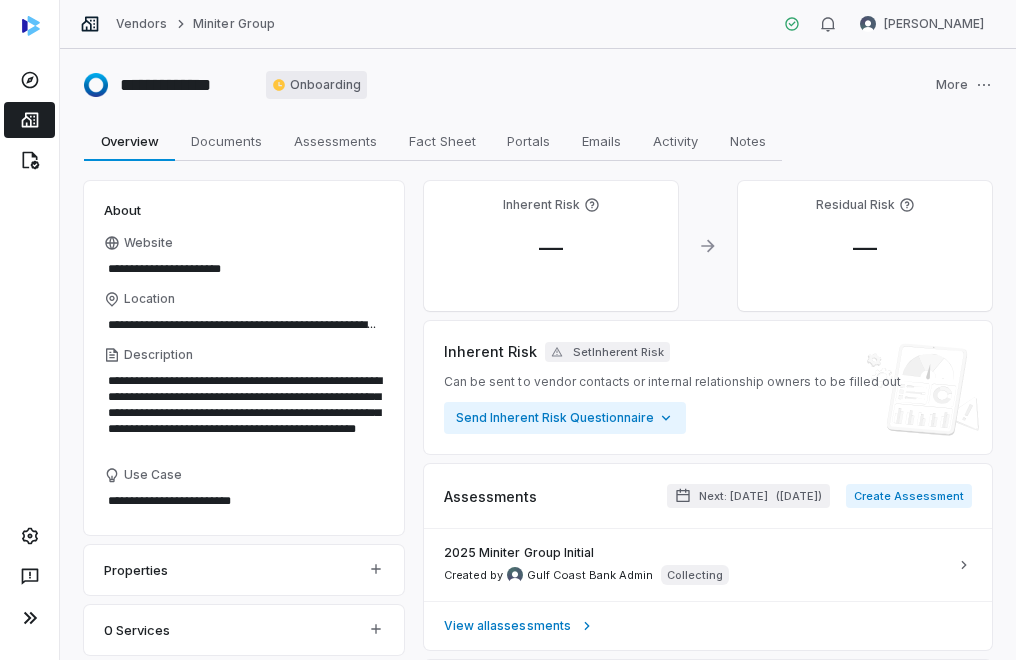 click on "**********" at bounding box center (508, 330) 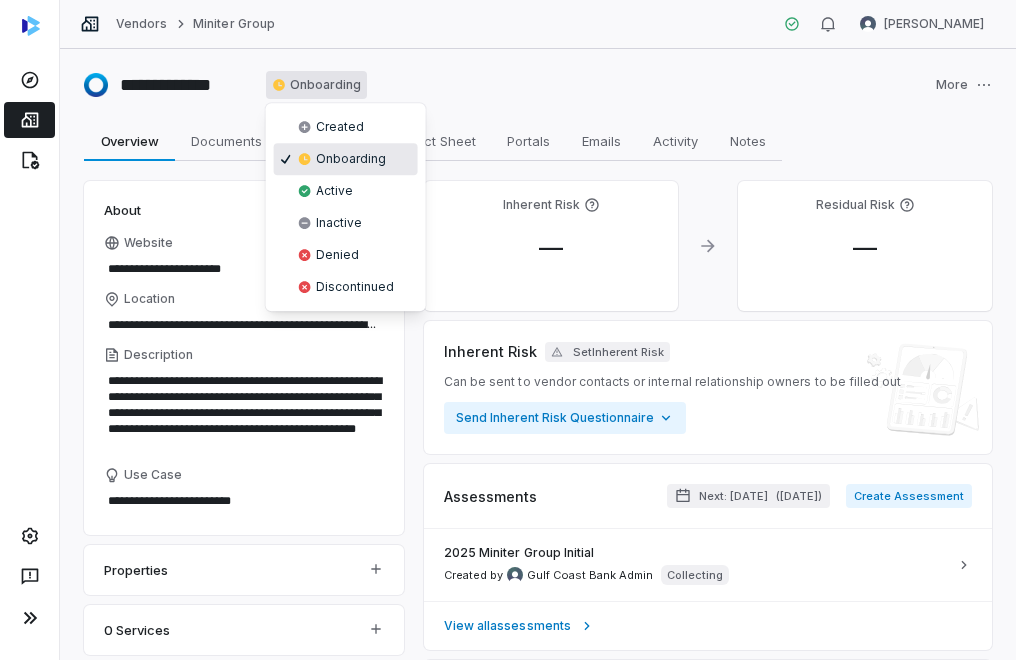 click on "**********" at bounding box center (508, 330) 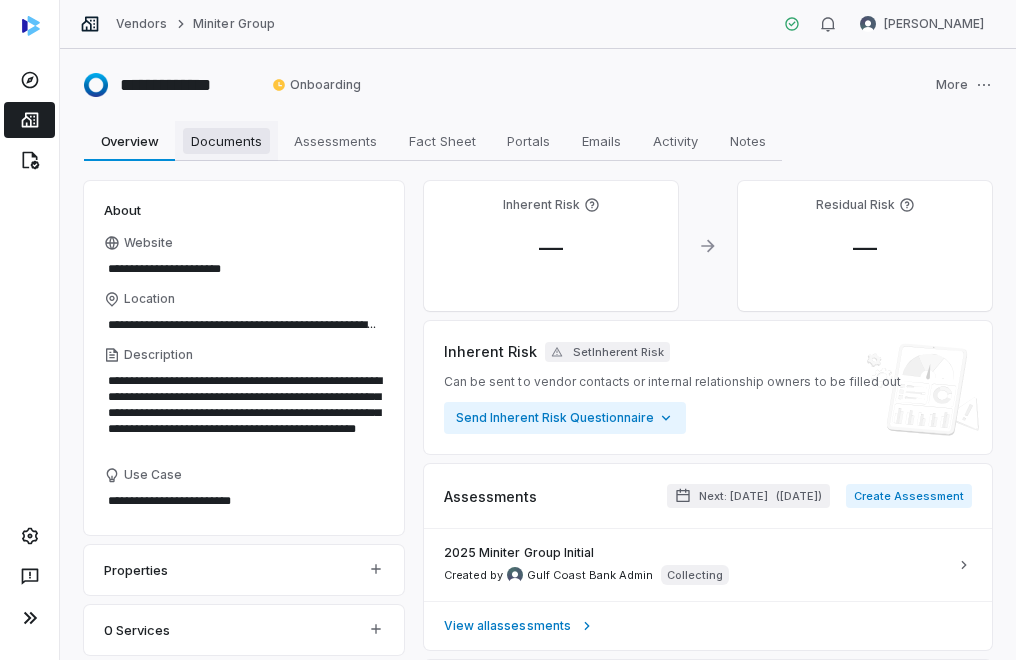 click on "Documents" at bounding box center [226, 141] 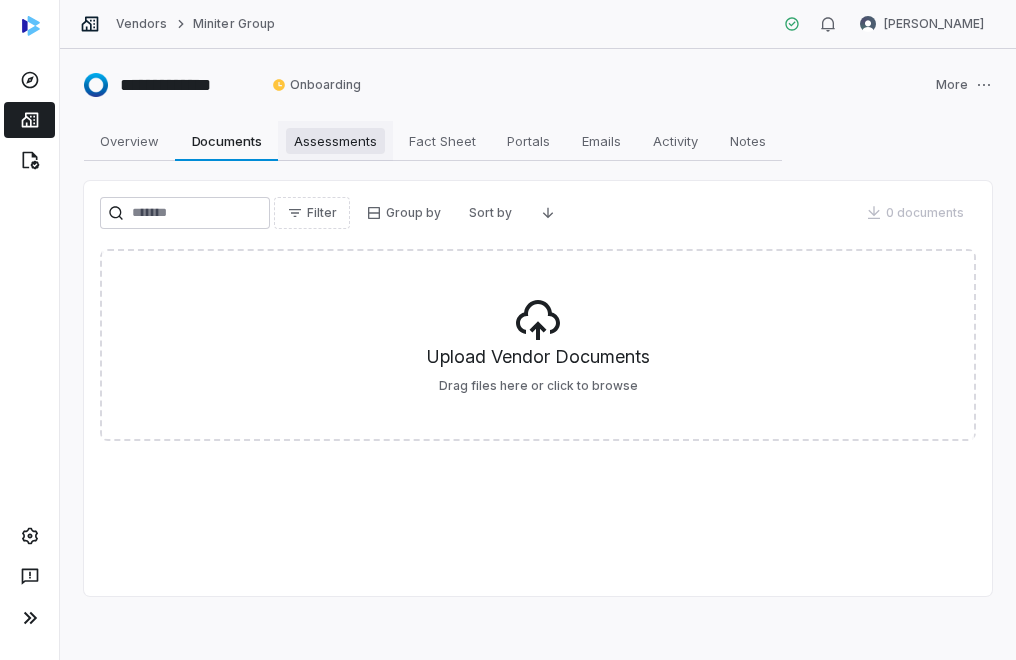 click on "Assessments Assessments" at bounding box center (335, 141) 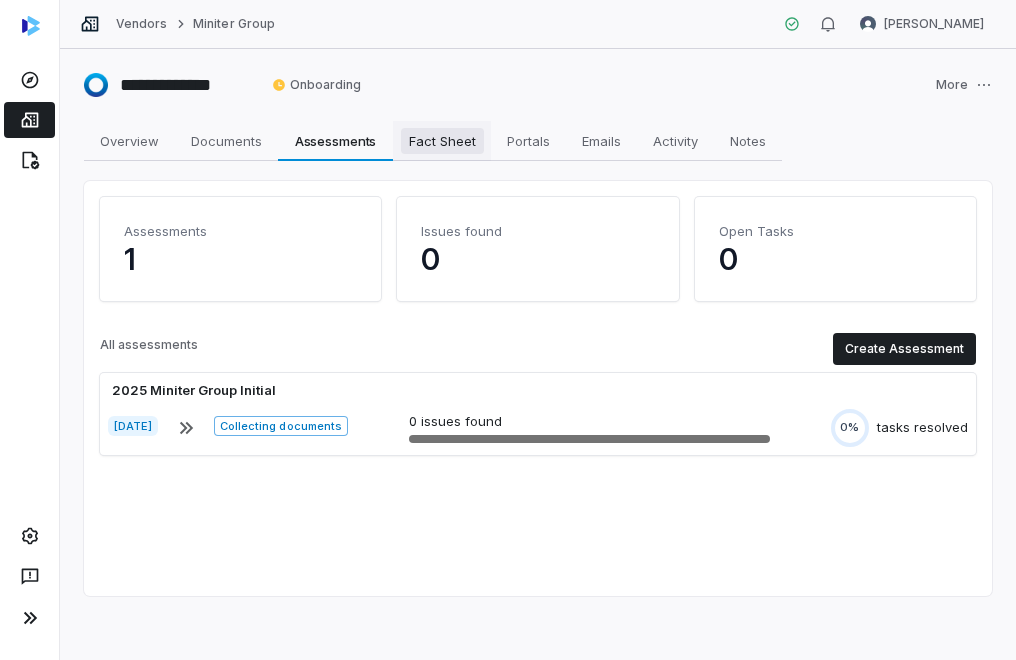 click on "Fact Sheet" at bounding box center (442, 141) 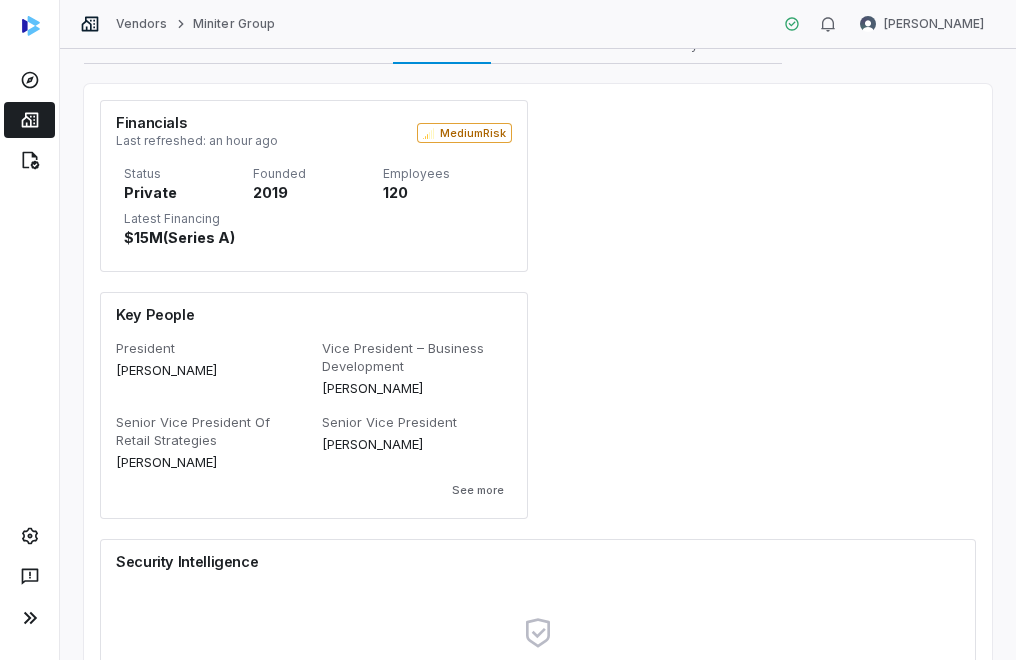 scroll, scrollTop: 0, scrollLeft: 0, axis: both 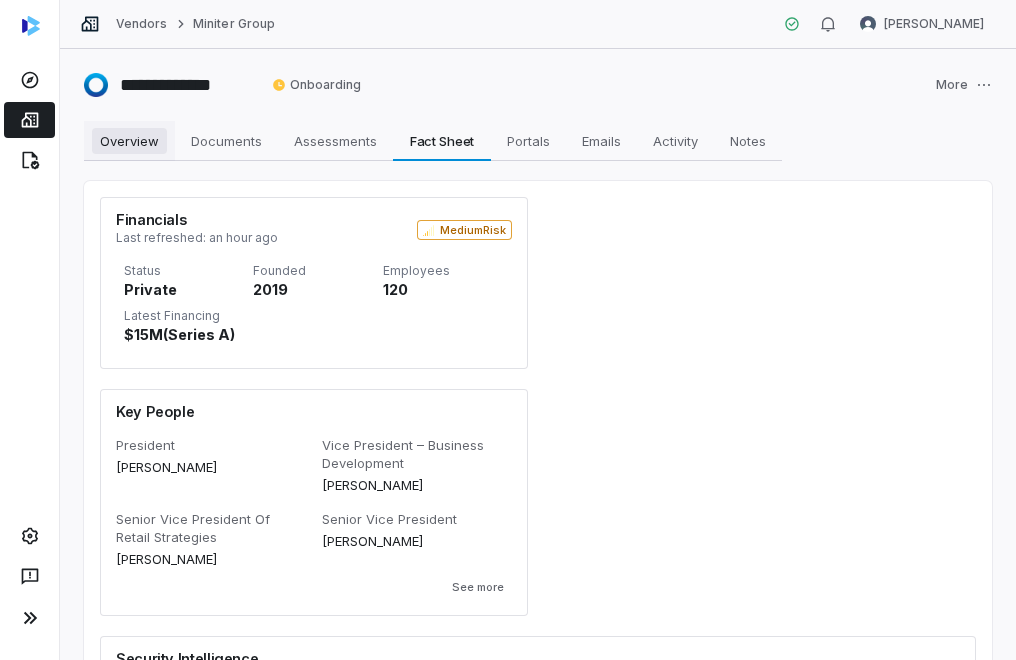 click on "Overview" at bounding box center [129, 141] 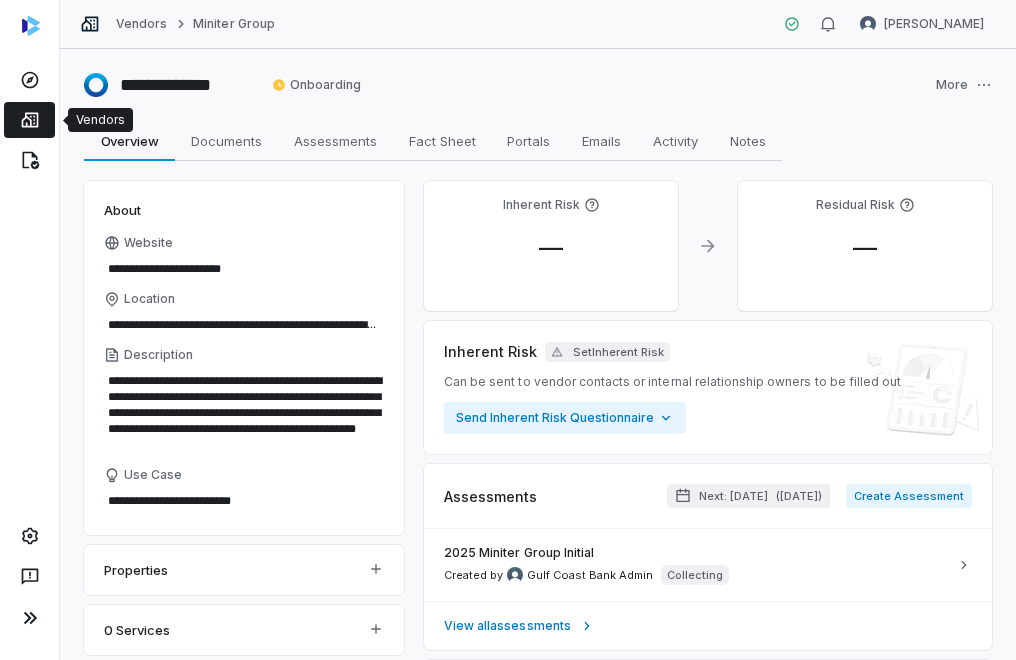 click at bounding box center (29, 120) 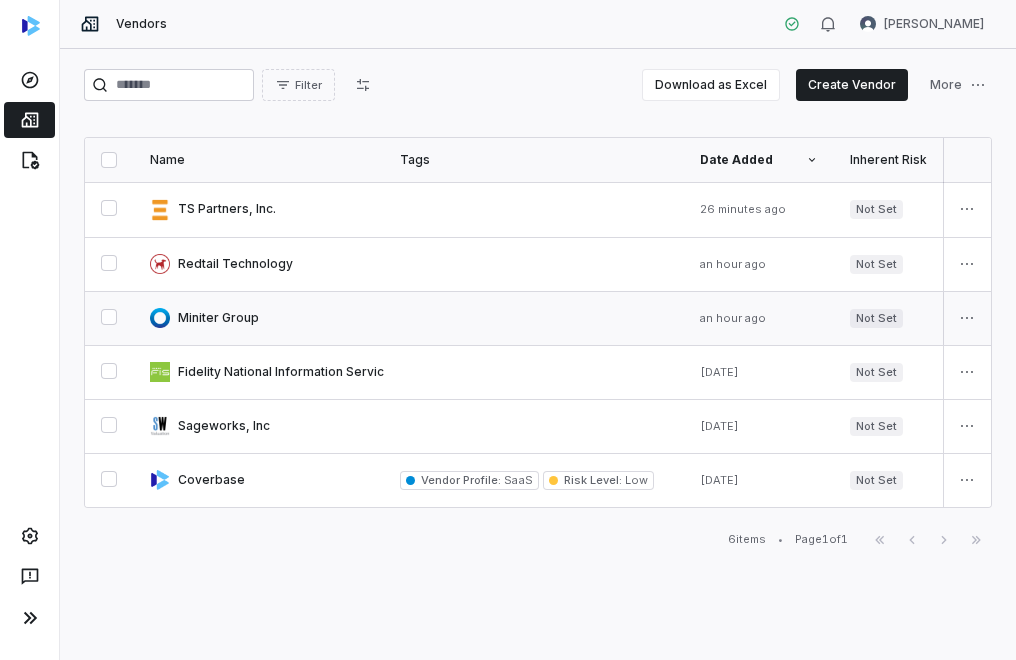 click at bounding box center (259, 318) 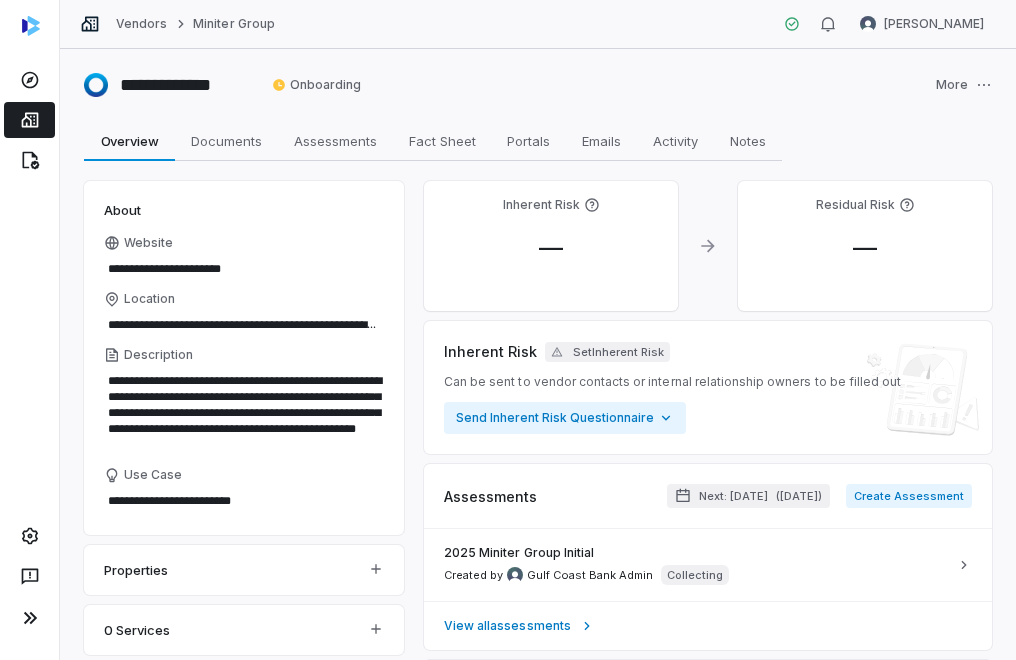 click on "**********" at bounding box center [538, 85] 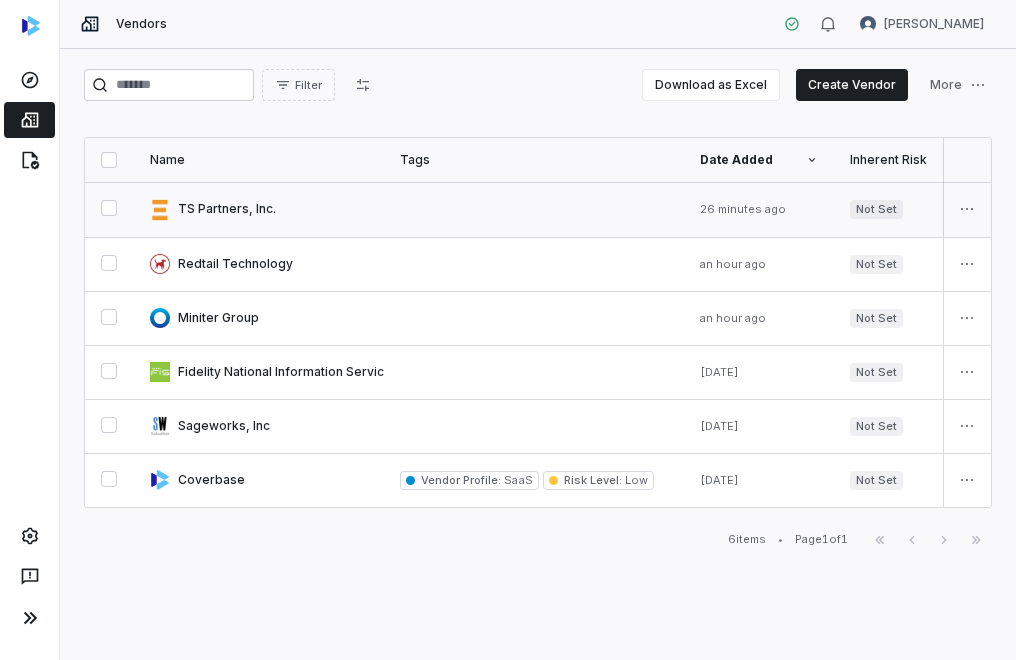 click at bounding box center [259, 209] 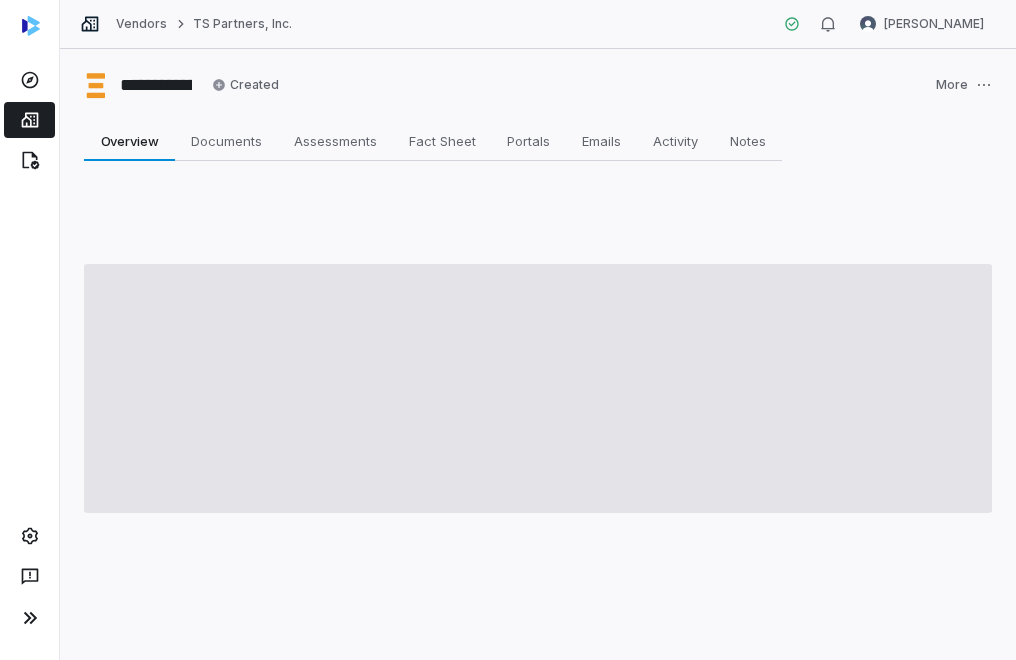 click on "**********" at bounding box center (538, 354) 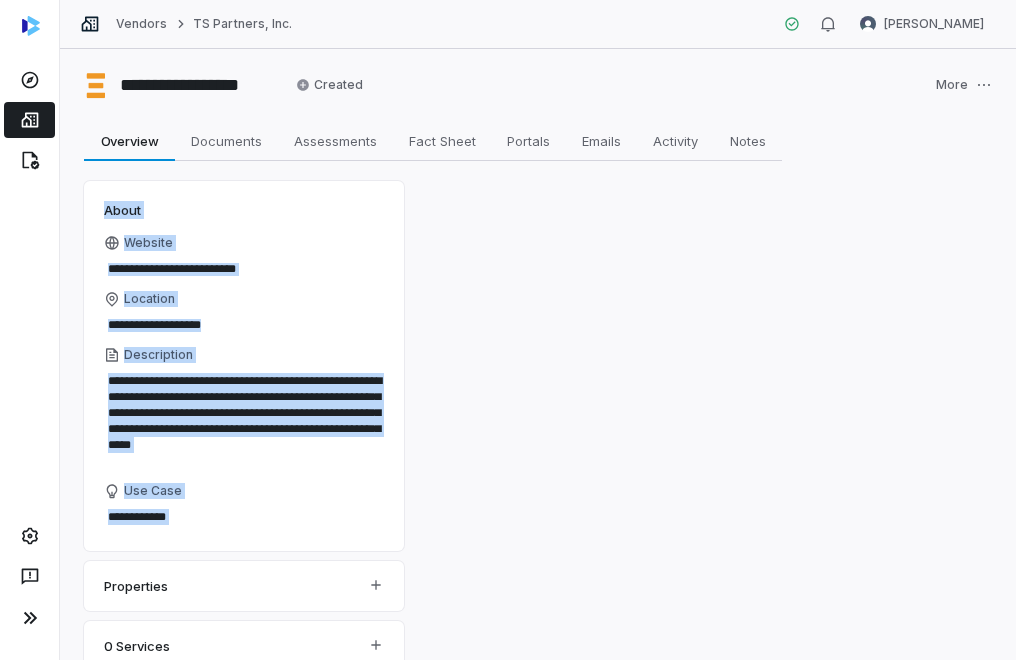 click on "**********" at bounding box center [538, 1158] 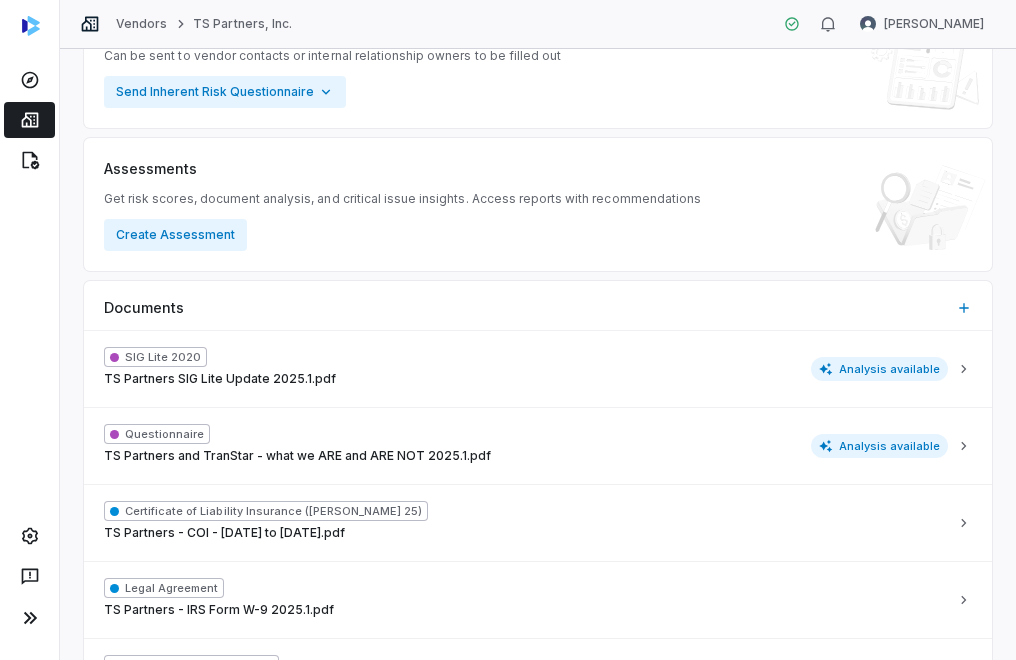 scroll, scrollTop: 1300, scrollLeft: 0, axis: vertical 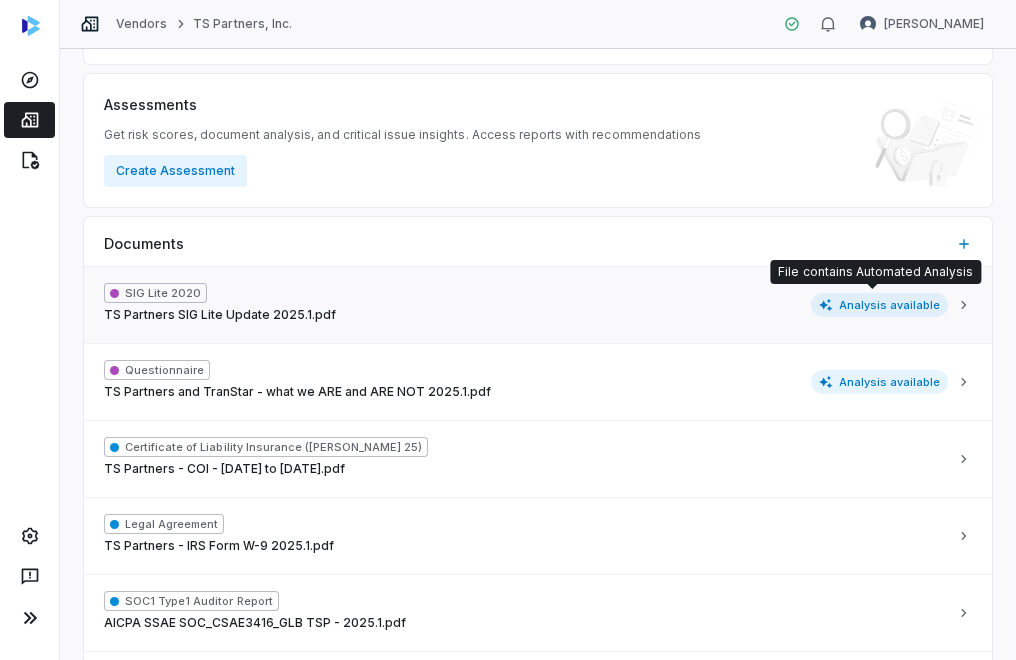 click on "Analysis available" at bounding box center (880, 305) 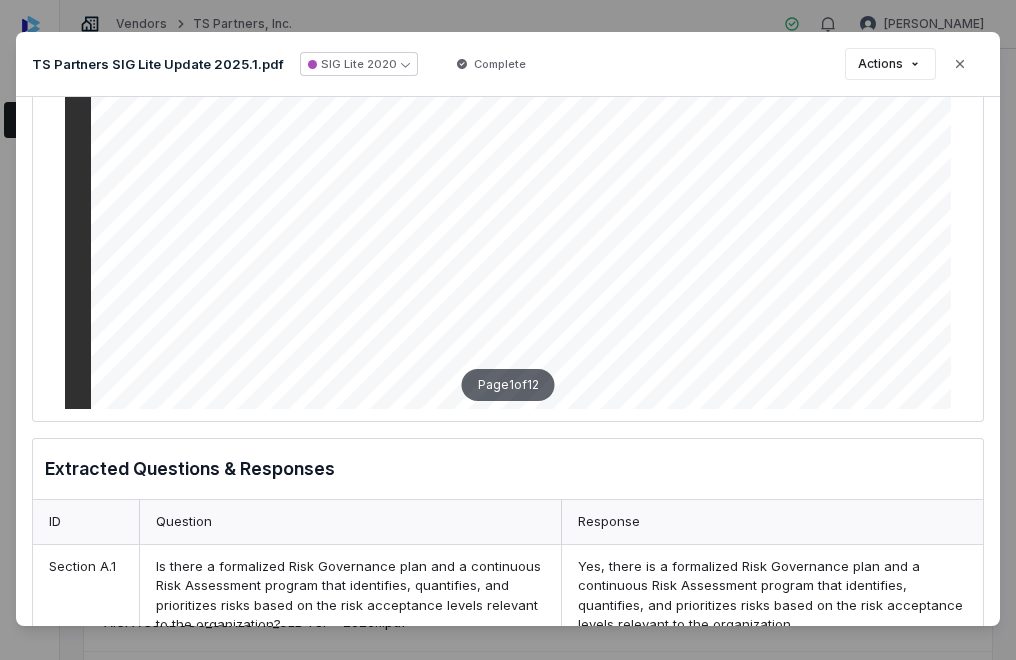 scroll, scrollTop: 0, scrollLeft: 0, axis: both 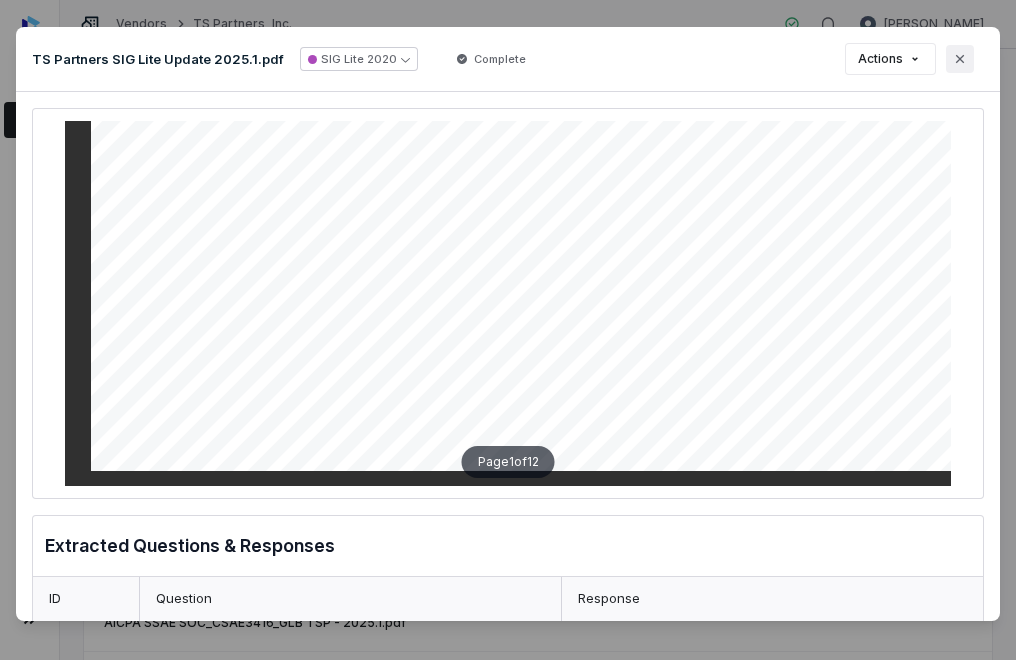 click 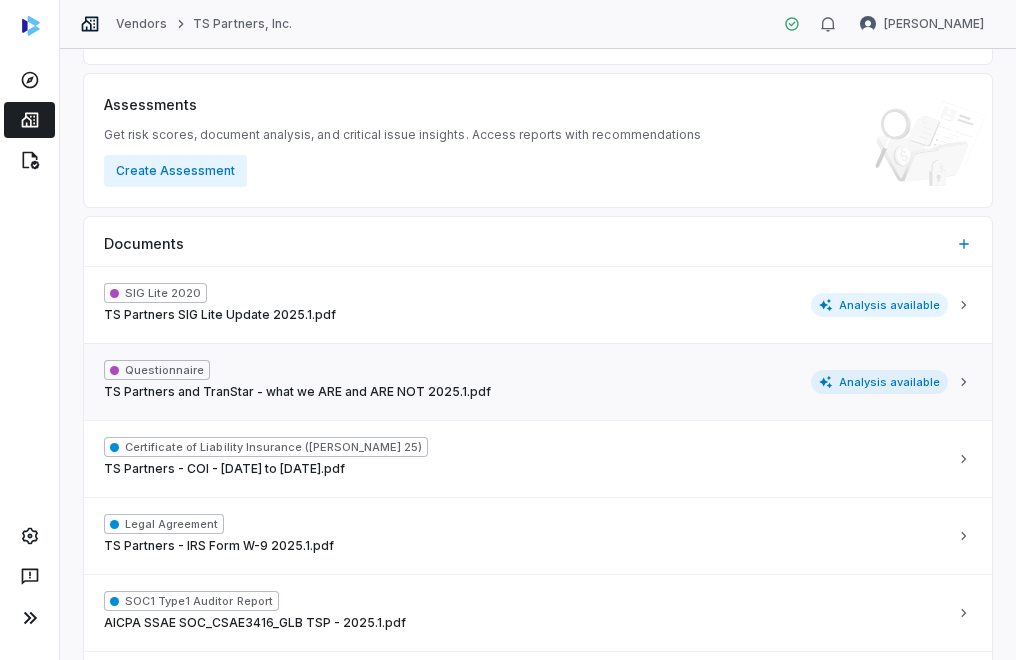 click on "Analysis available" at bounding box center [880, 382] 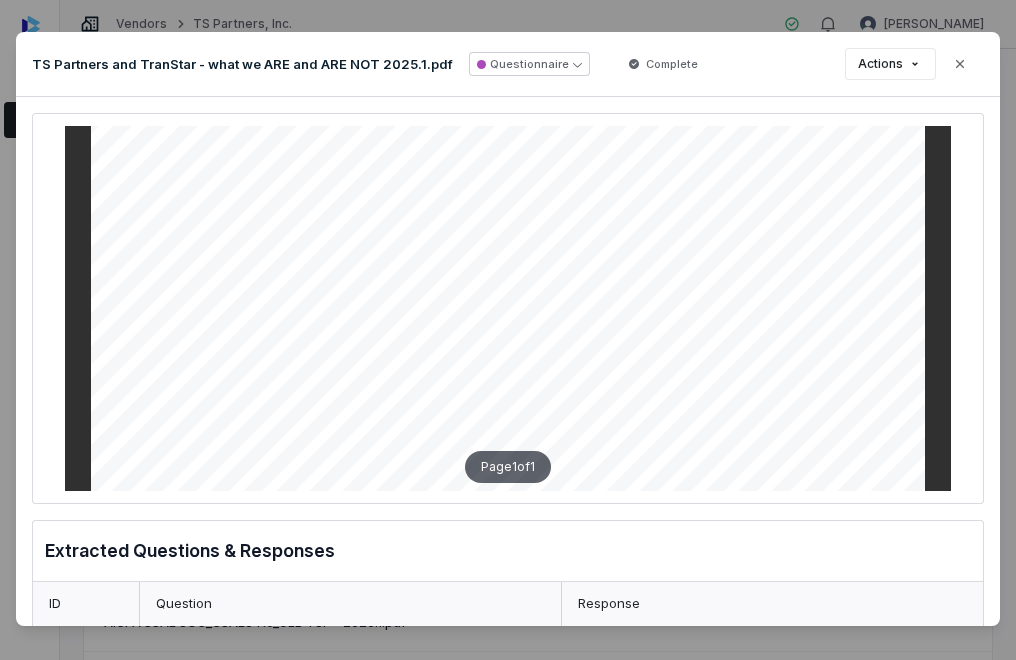 scroll, scrollTop: 400, scrollLeft: 0, axis: vertical 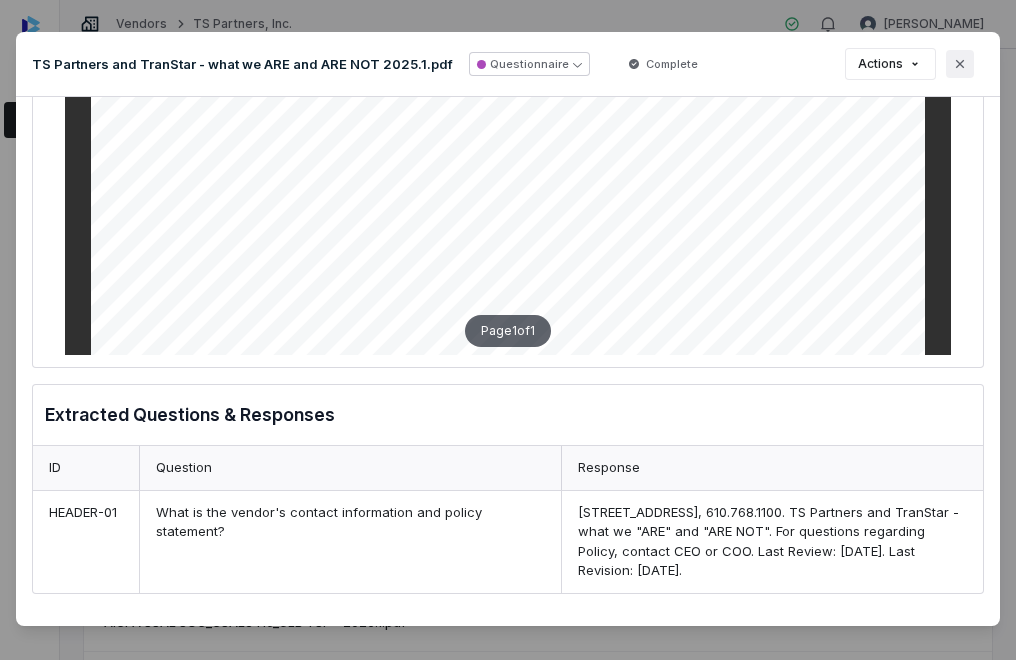 click on "Close" at bounding box center (960, 64) 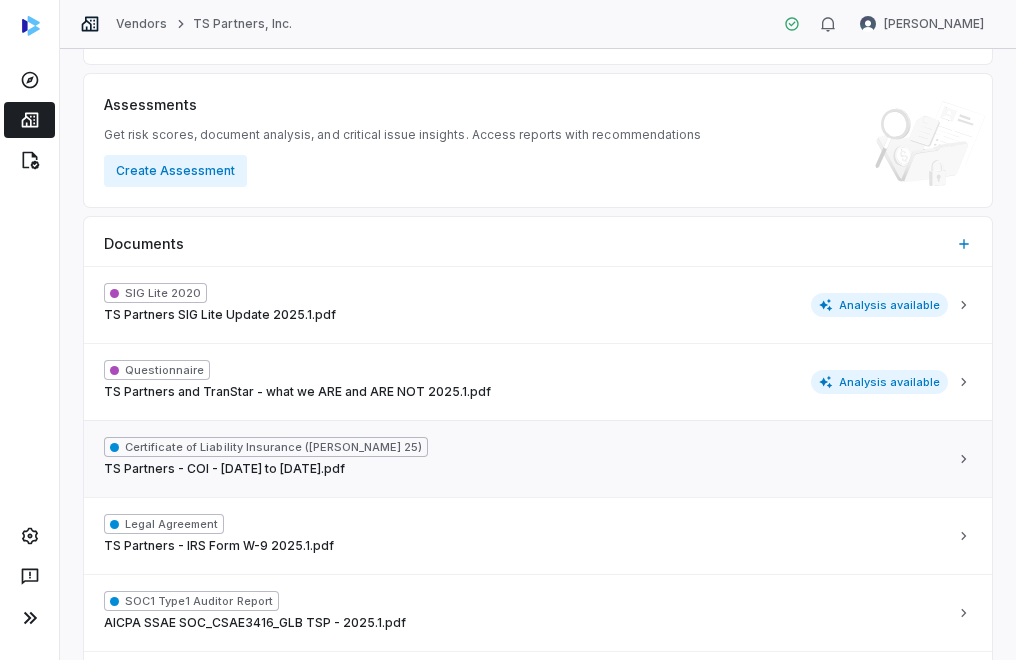 scroll, scrollTop: 1500, scrollLeft: 0, axis: vertical 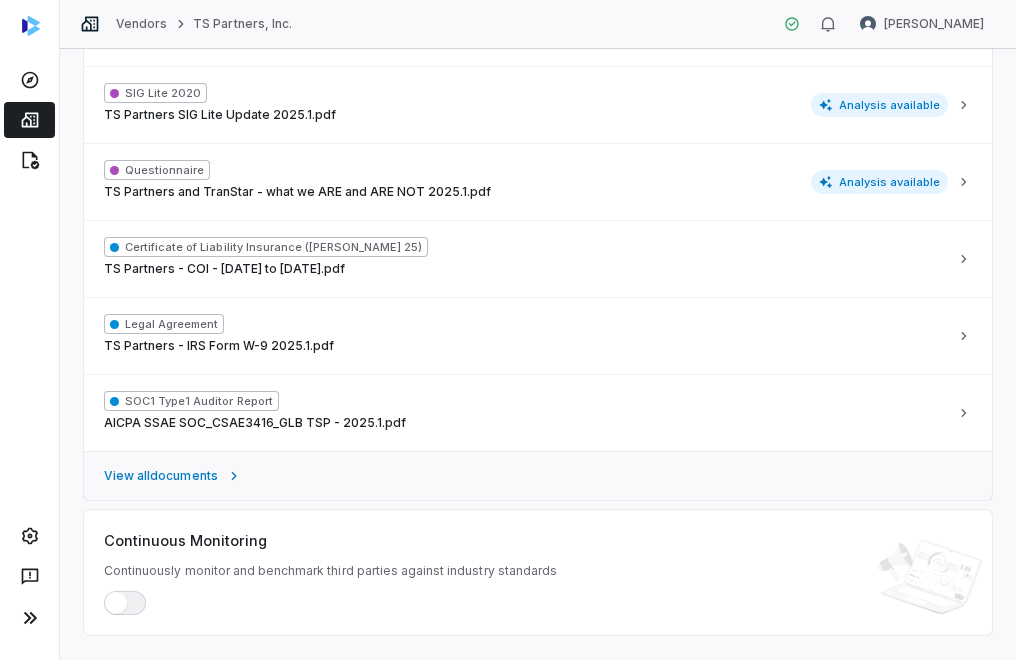 click on "View all  documents" at bounding box center [161, 476] 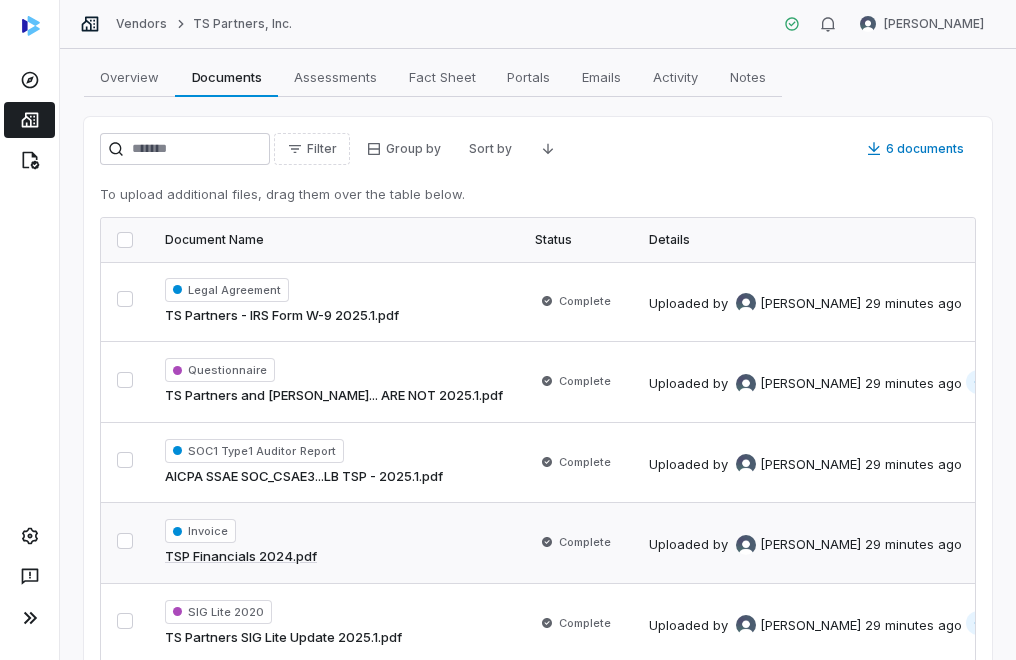 scroll, scrollTop: 100, scrollLeft: 0, axis: vertical 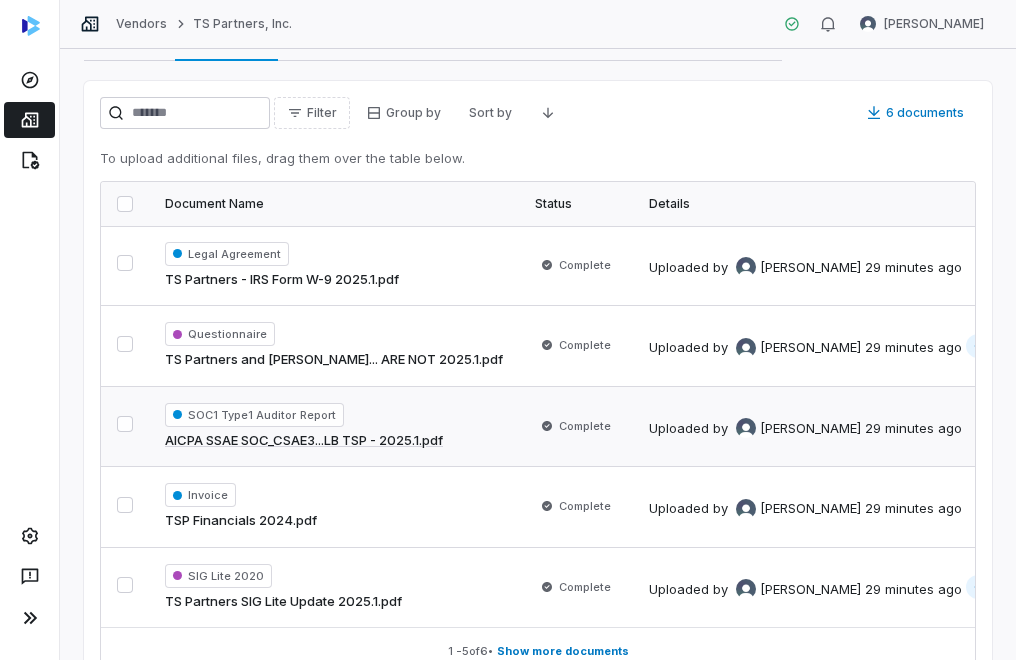 click on "SOC1 Type1 Auditor Report" at bounding box center (254, 415) 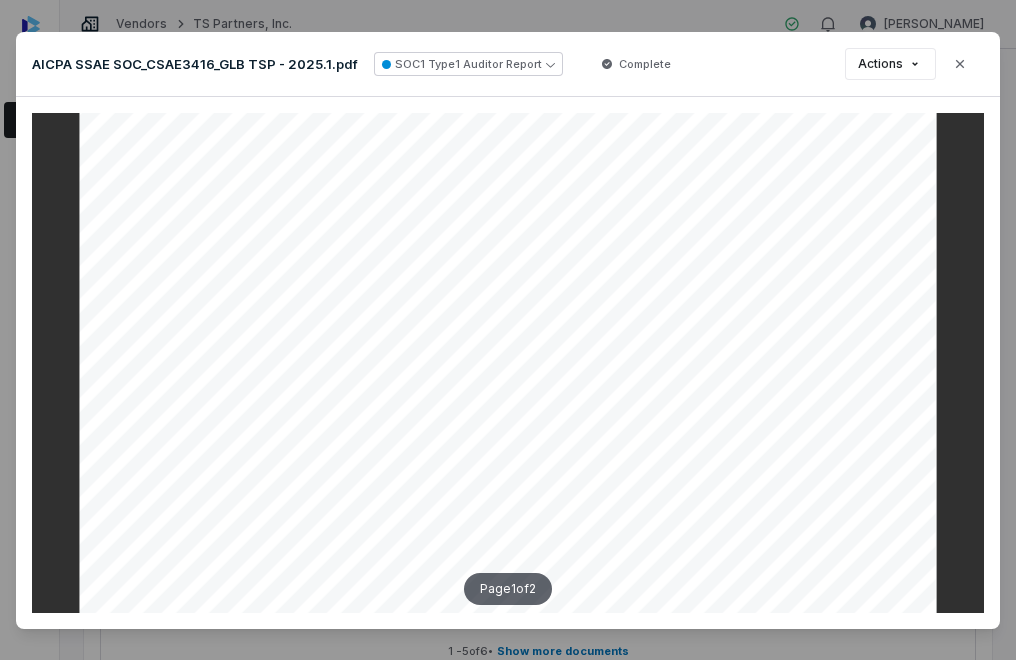 scroll, scrollTop: 200, scrollLeft: 0, axis: vertical 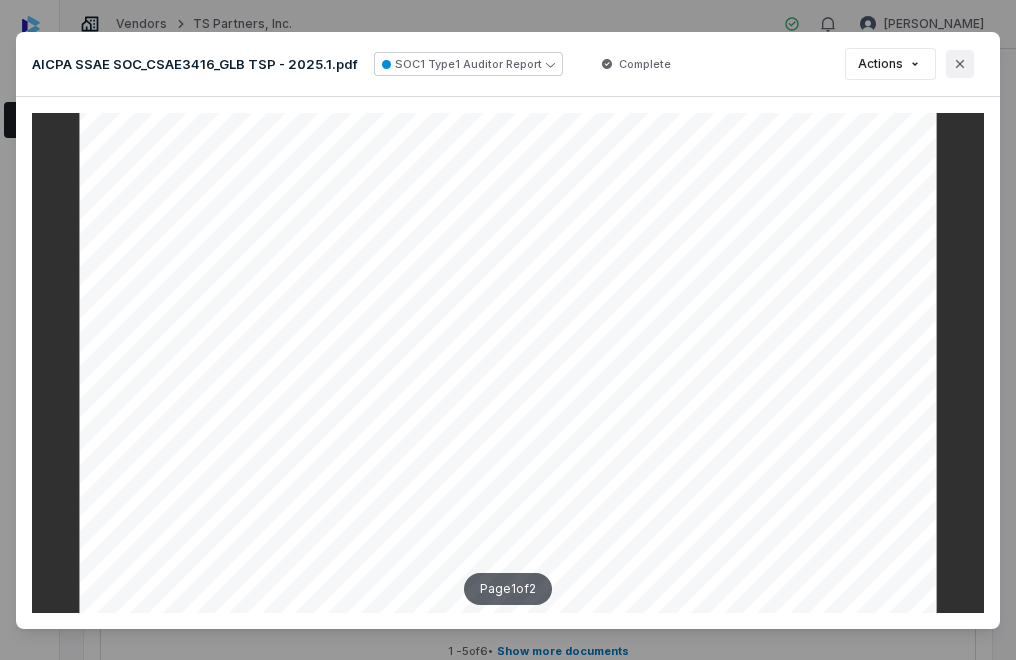 click 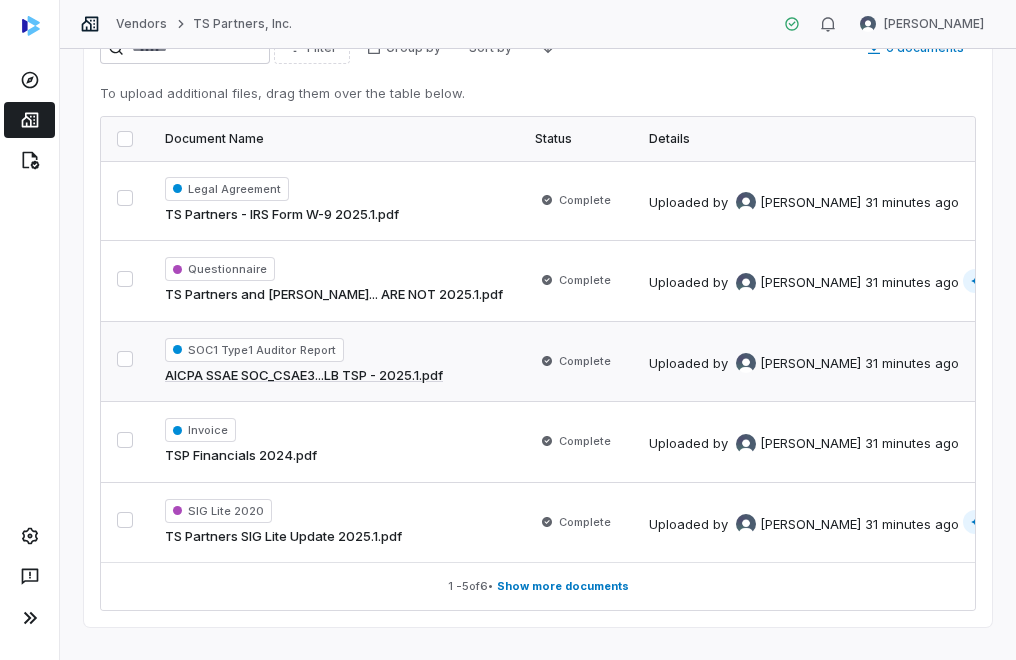 scroll, scrollTop: 200, scrollLeft: 0, axis: vertical 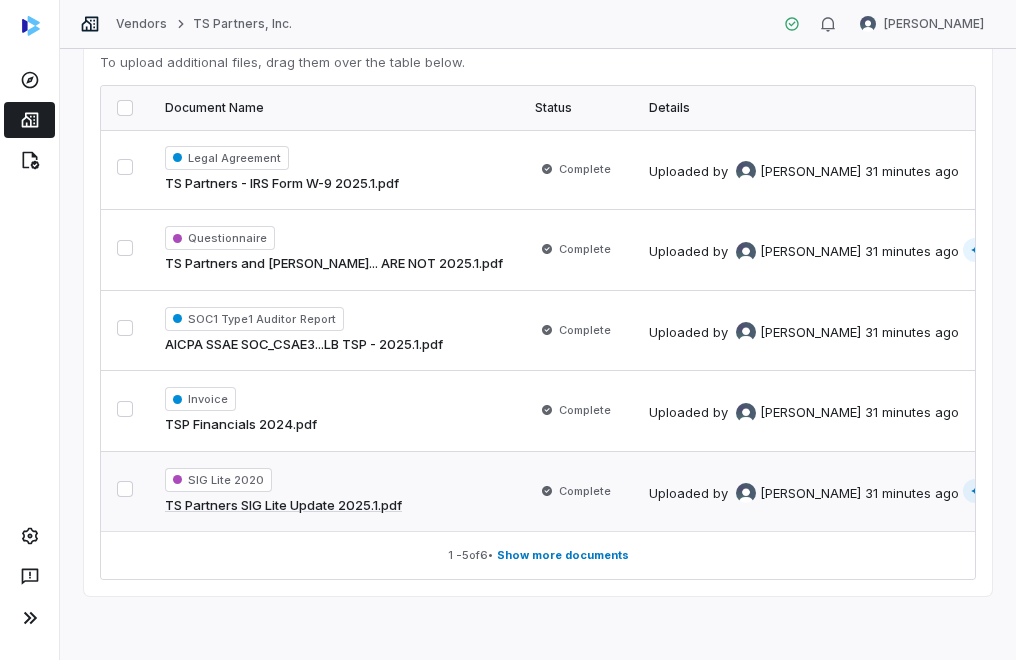 click on "TS Partners SIG Lite Update 2025.1.pdf" at bounding box center [283, 506] 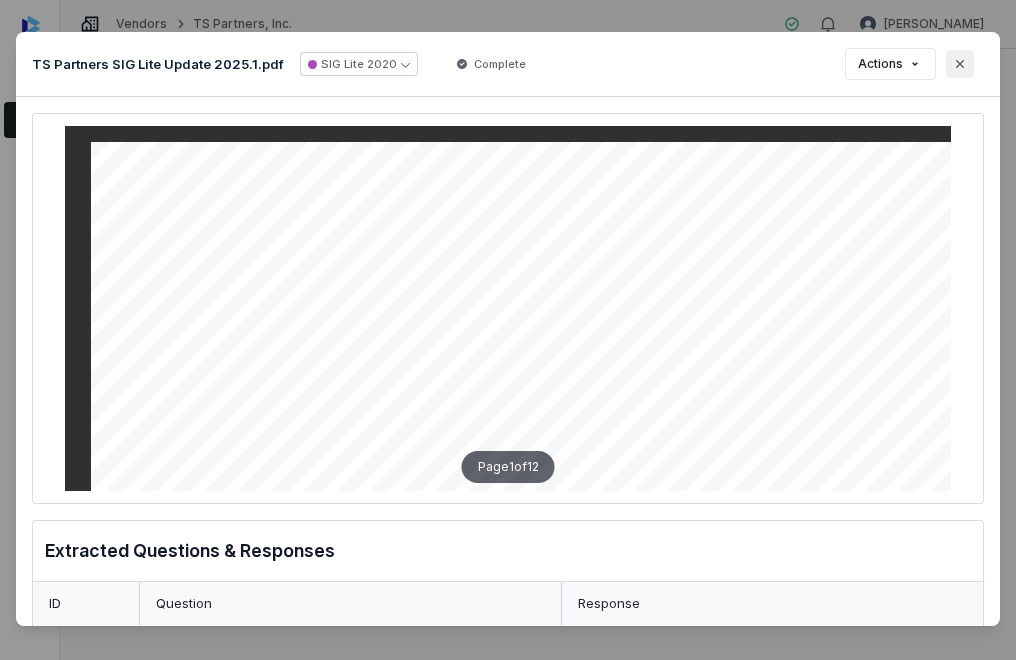 click on "Close" at bounding box center (960, 64) 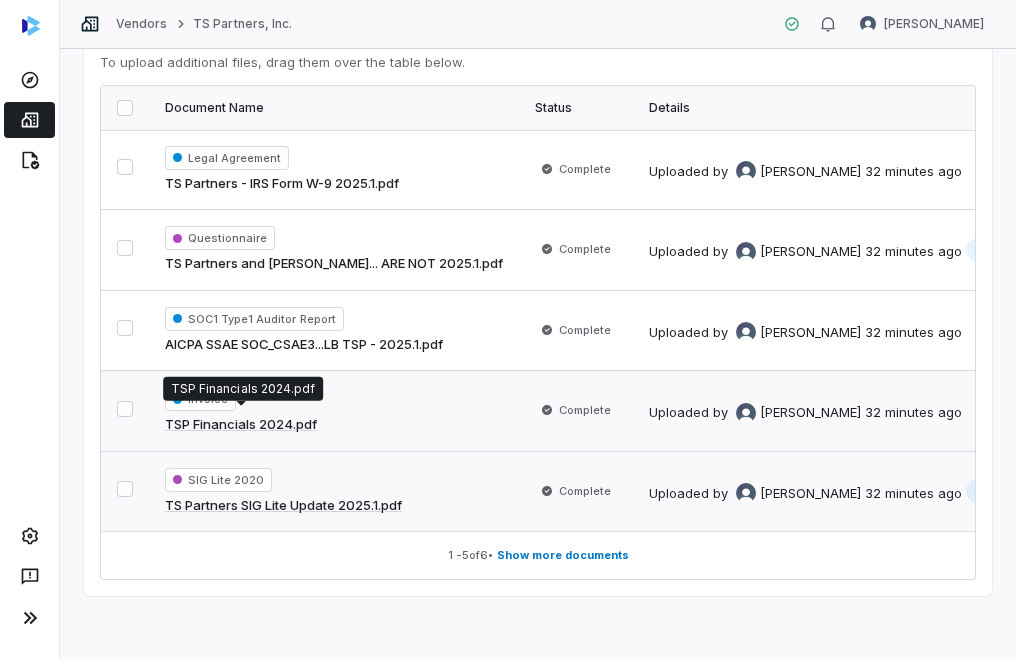 click on "TSP Financials 2024.pdf" at bounding box center (241, 425) 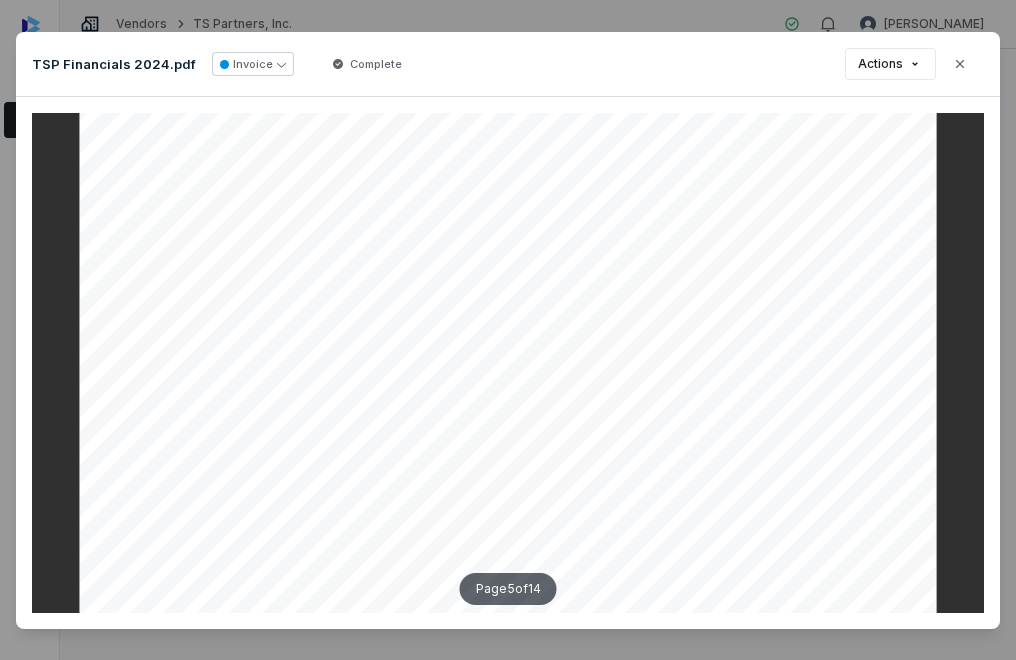 scroll, scrollTop: 5000, scrollLeft: 0, axis: vertical 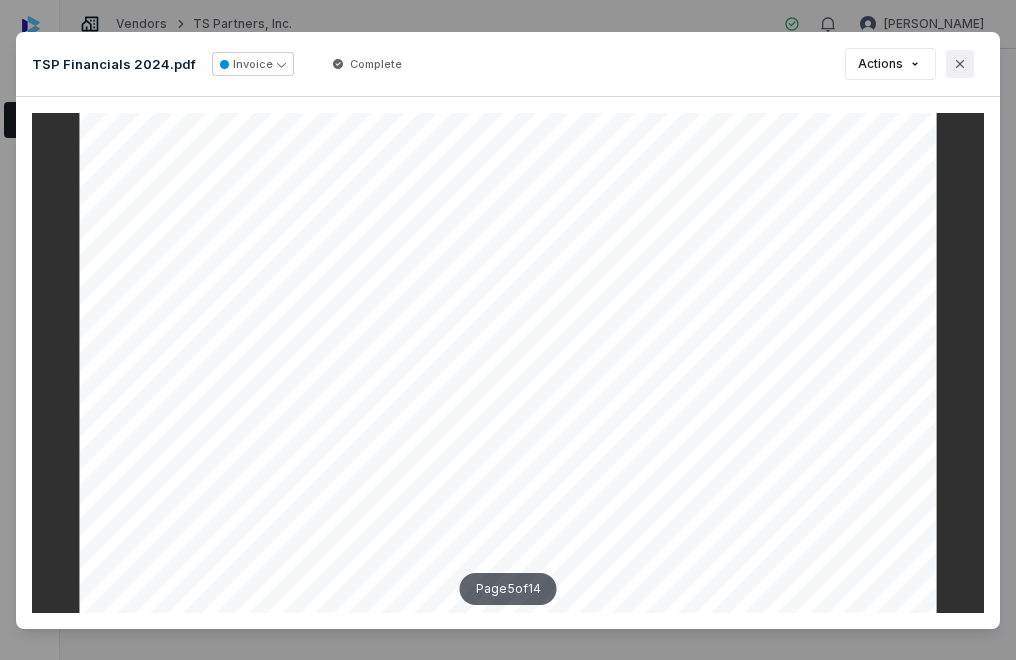 click 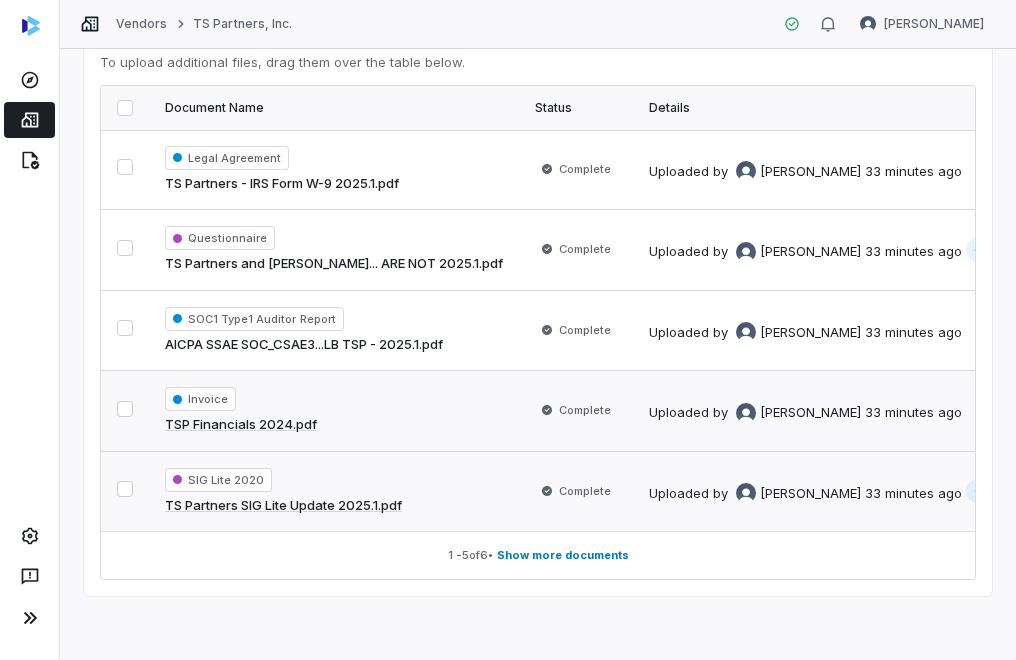scroll, scrollTop: 0, scrollLeft: 0, axis: both 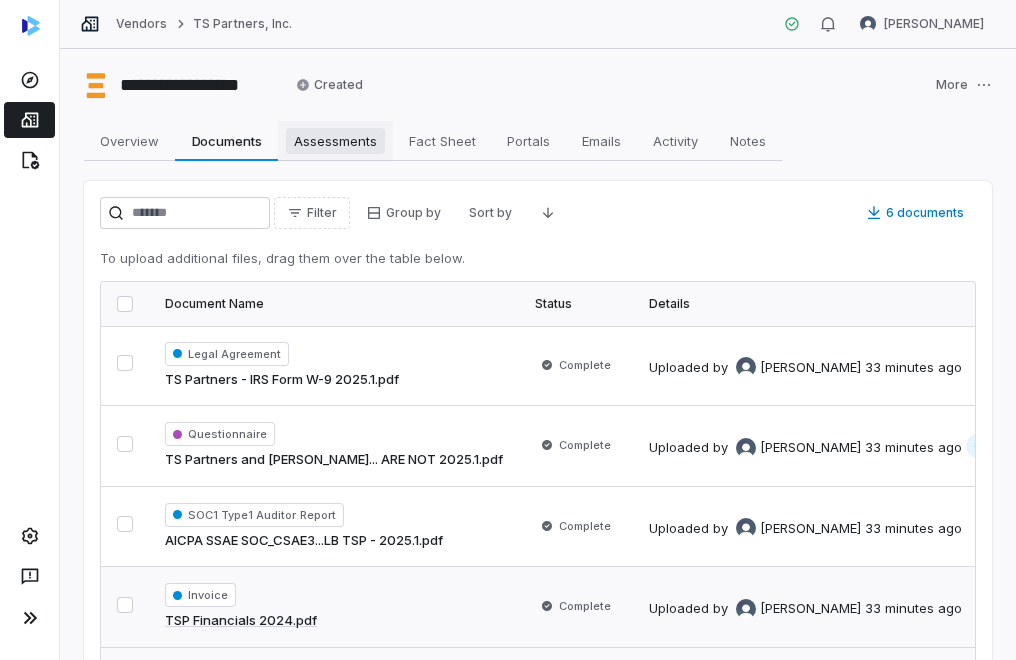 click on "Assessments" at bounding box center [335, 141] 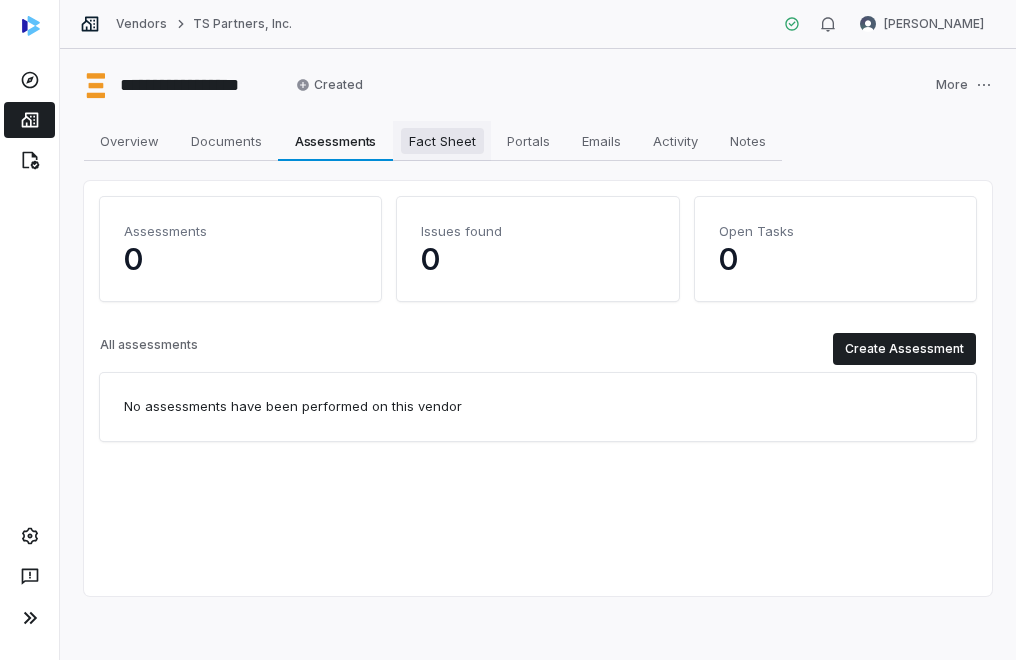 click on "Fact Sheet" at bounding box center [442, 141] 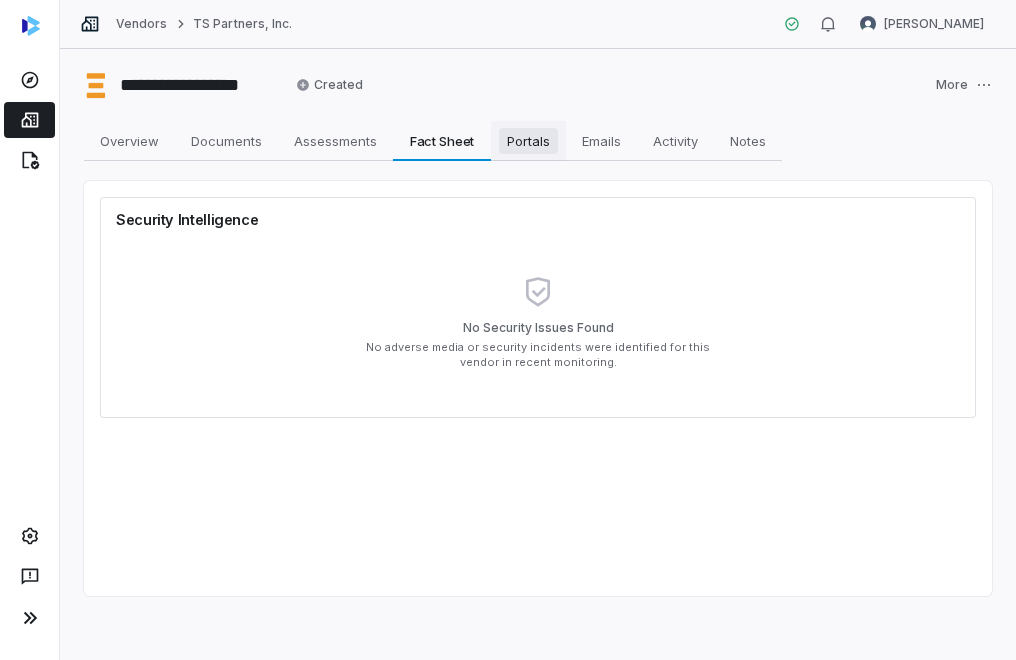 click on "Portals" at bounding box center (528, 141) 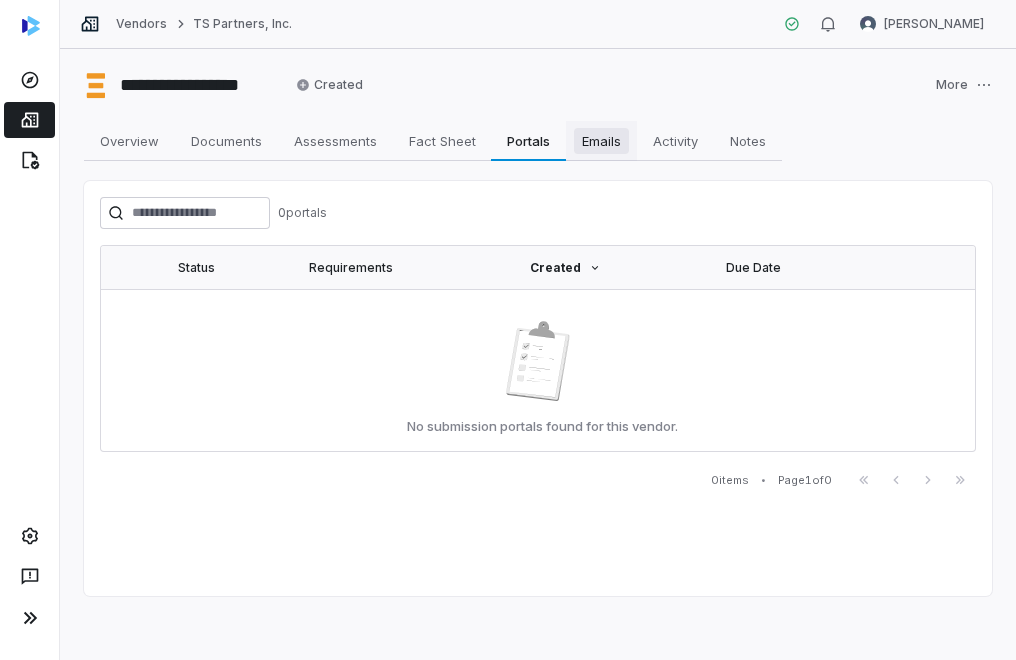 click on "Emails" at bounding box center [601, 141] 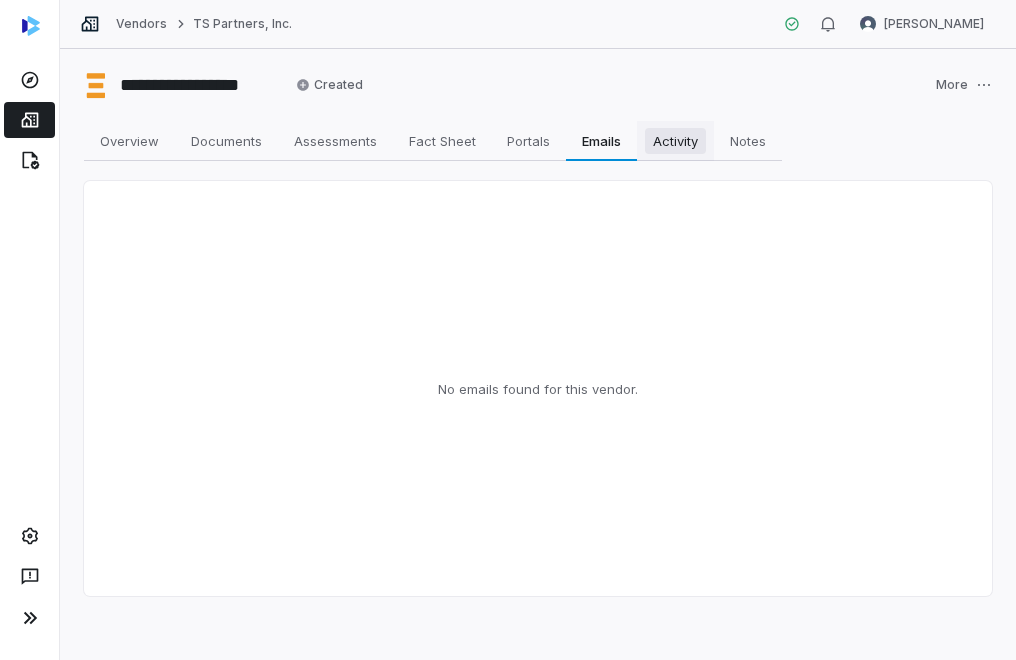 click on "Activity" at bounding box center (675, 141) 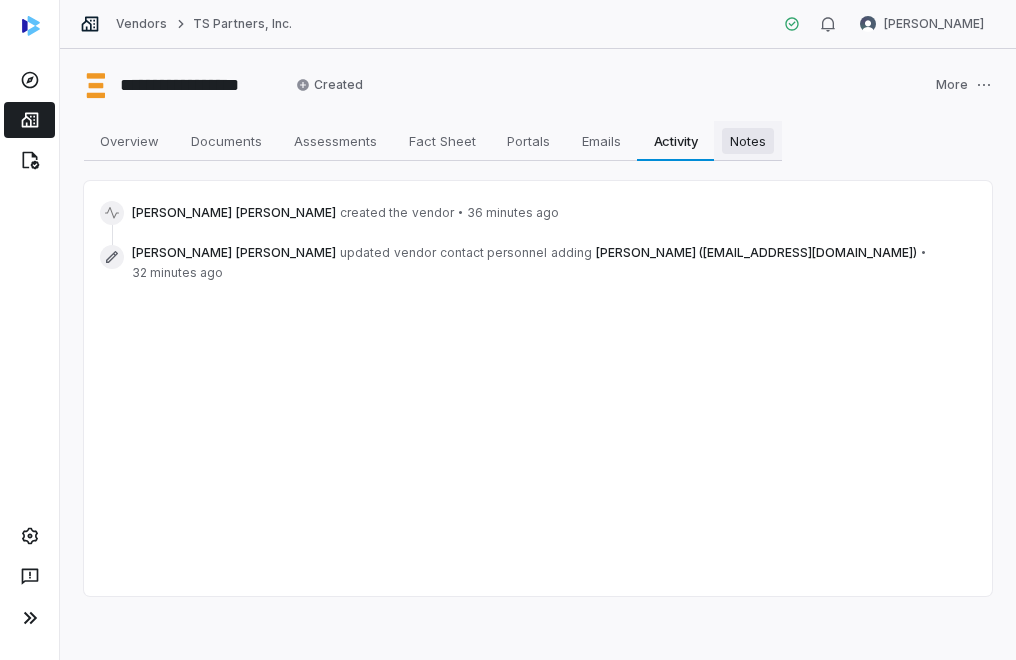 click on "Notes" at bounding box center (748, 141) 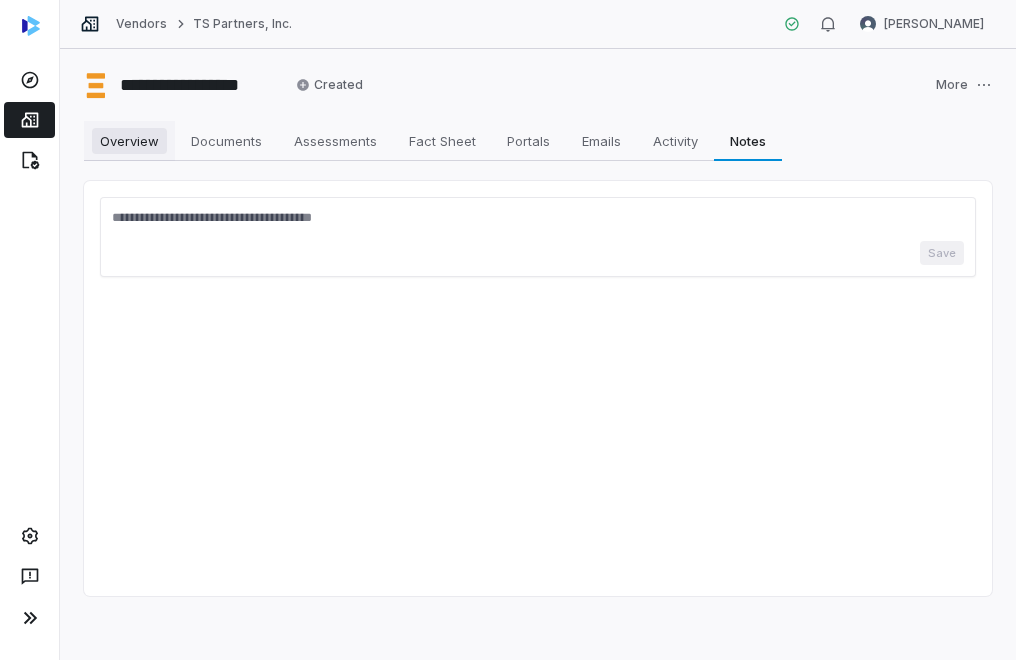 click on "Overview" at bounding box center (129, 141) 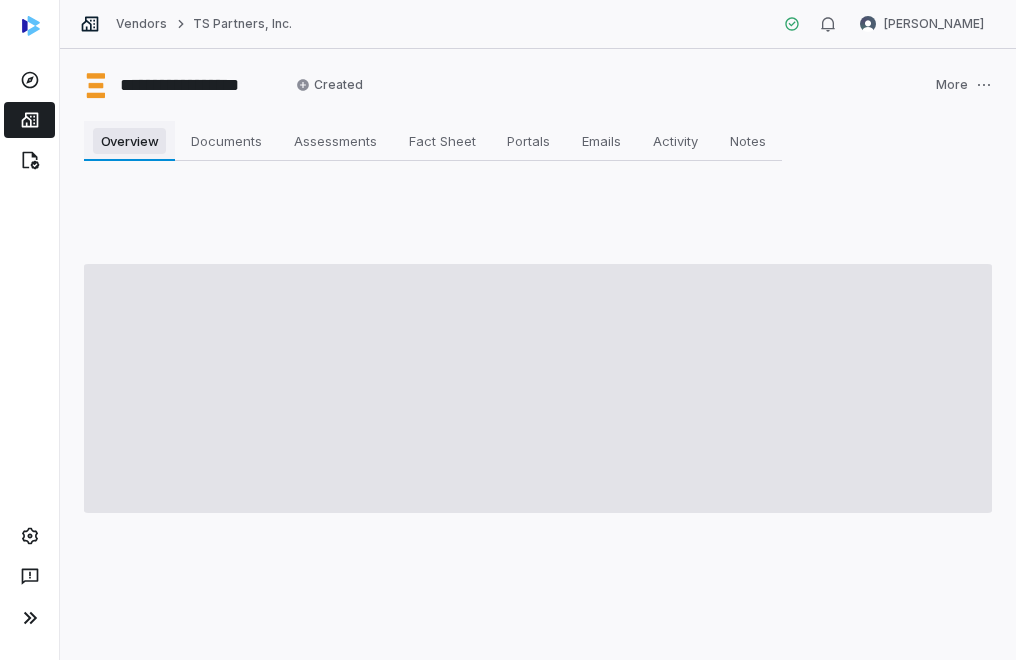 type on "*" 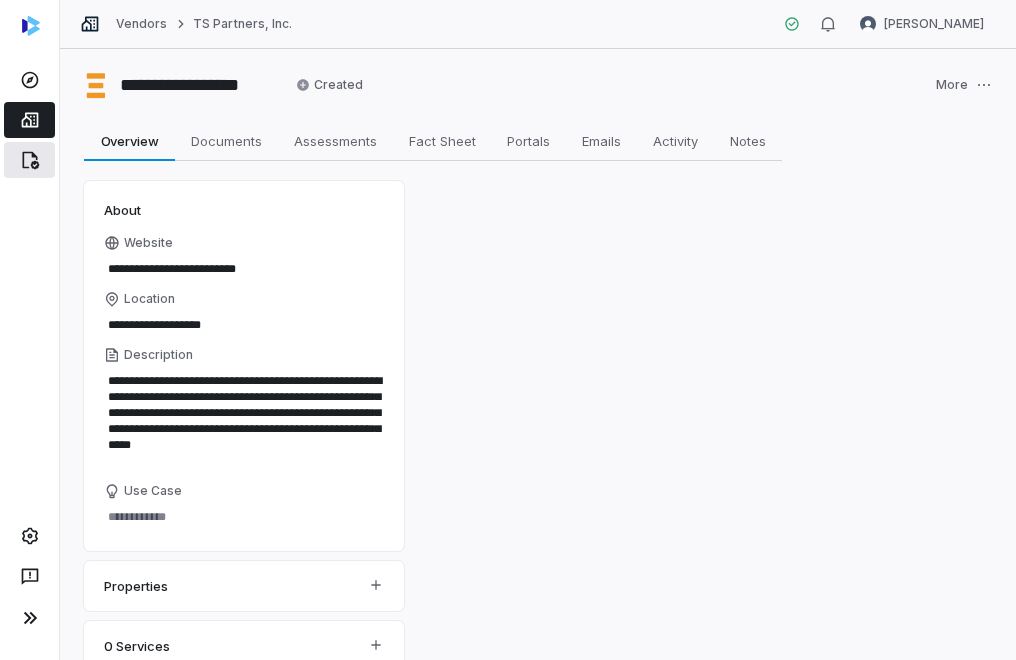 click 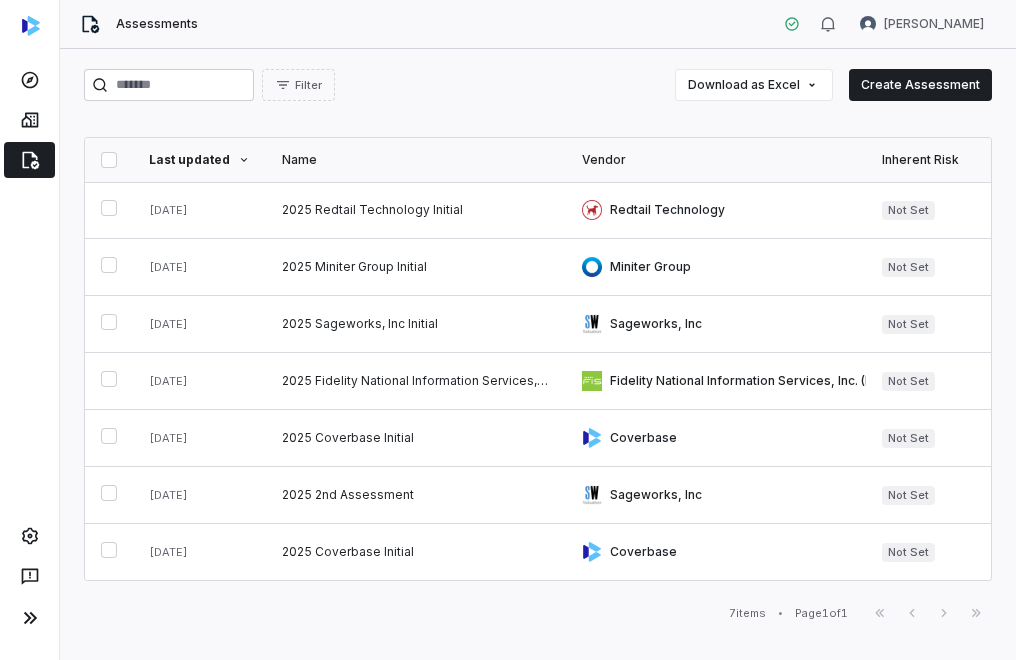 click on "Filter Download as Excel Create Assessment Last updated Name Vendor Inherent Risk Auto-review progress Status Outcome Assignee # Docs # Issues # Tasks Submitted by Date initiated Jul 30, 2025 2025 Redtail Technology Initial Redtail Technology Not Set 00:00:00 Collecting - Gulf Coast Bank Admin 0 0 0 Gulf Coast Bank Admin Jul 30, 2025 Jul 30, 2025 2025 Miniter Group Initial Miniter Group Not Set 00:00:00 Collecting - Gulf Coast Bank Admin 0 0 0 Gulf Coast Bank Admin Jul 30, 2025 Jul 22, 2025 2025 Sageworks, Inc Initial Sageworks, Inc Not Set 05:26:22 Needs review - Unassigned 25 5 0 Shannon LeBlanc Apr 7, 2025 Jul 22, 2025 2025 Fidelity National Information Services, Inc. (FIS) Initial Fidelity National Information Services, Inc. (FIS) Not Set 03:08:31 Complete - Unassigned 14 0 0 Shannon LeBlanc Apr 7, 2025 Jul 22, 2025 2025 Coverbase Initial Coverbase Not Set 00:36:52 Needs review - Unassigned 4 9 0 Tommy Laperouse Apr 3, 2025 Apr 7, 2025 2025 2nd Assessment Sageworks, Inc Not Set 00:13:02 Needs review - 25" at bounding box center (538, 354) 